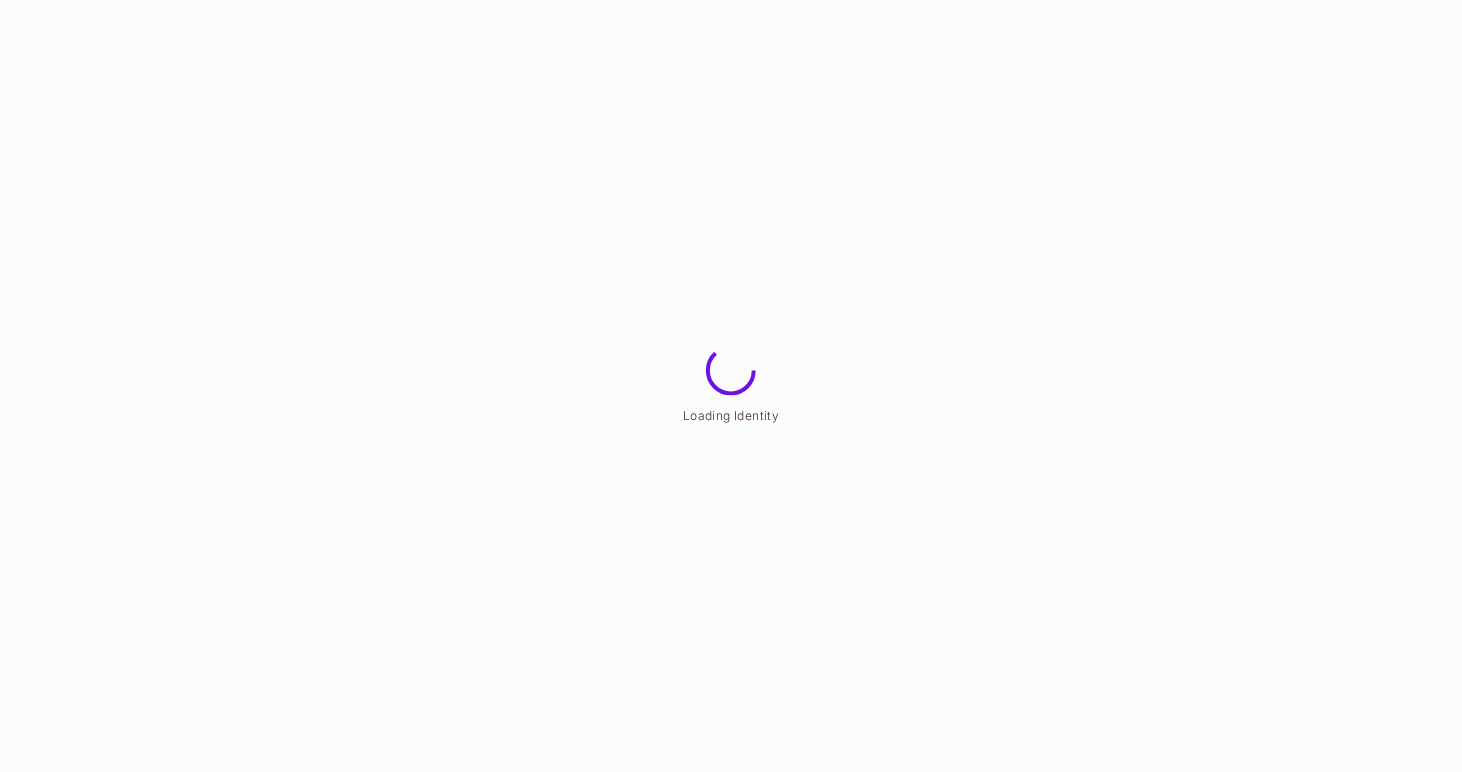 scroll, scrollTop: 0, scrollLeft: 0, axis: both 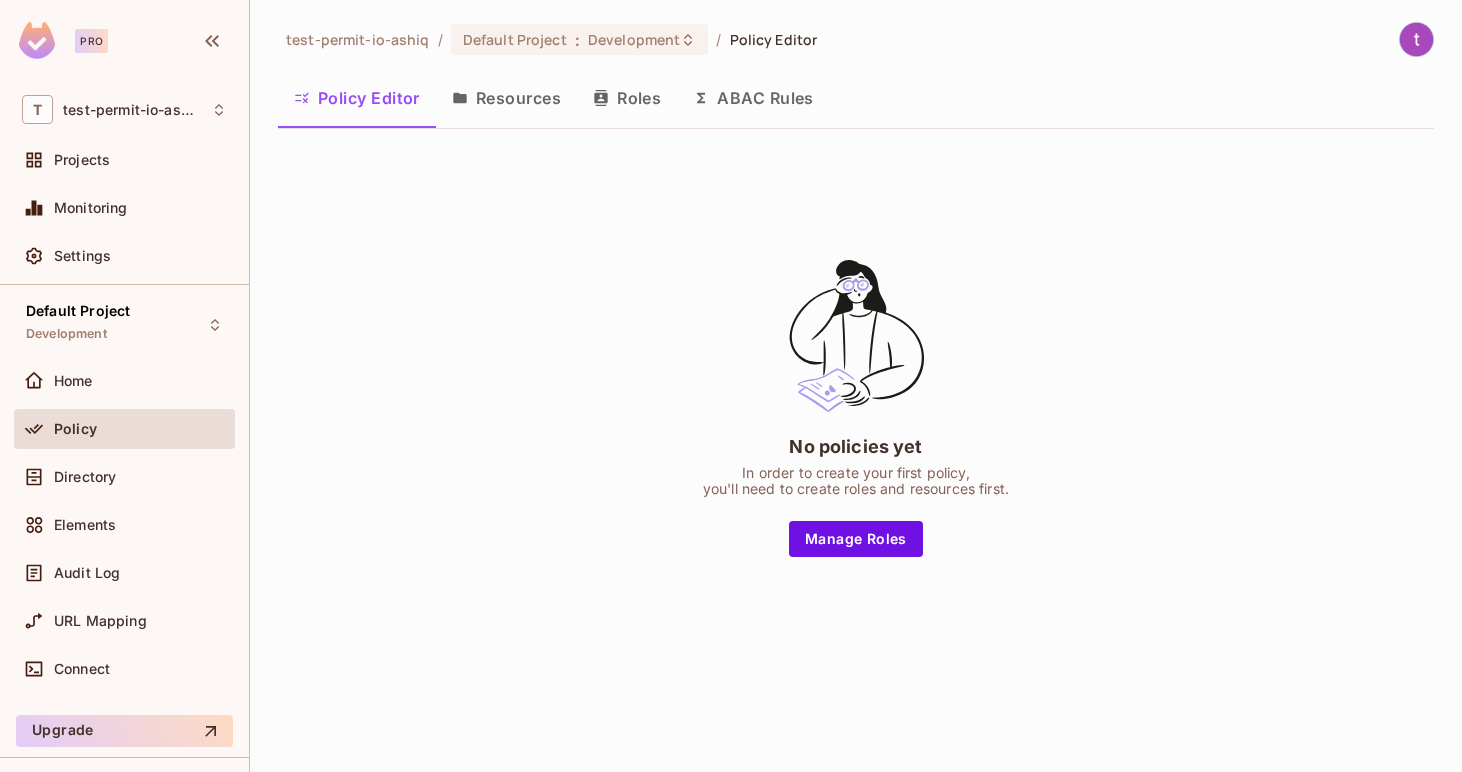 click on "Resources" at bounding box center [506, 98] 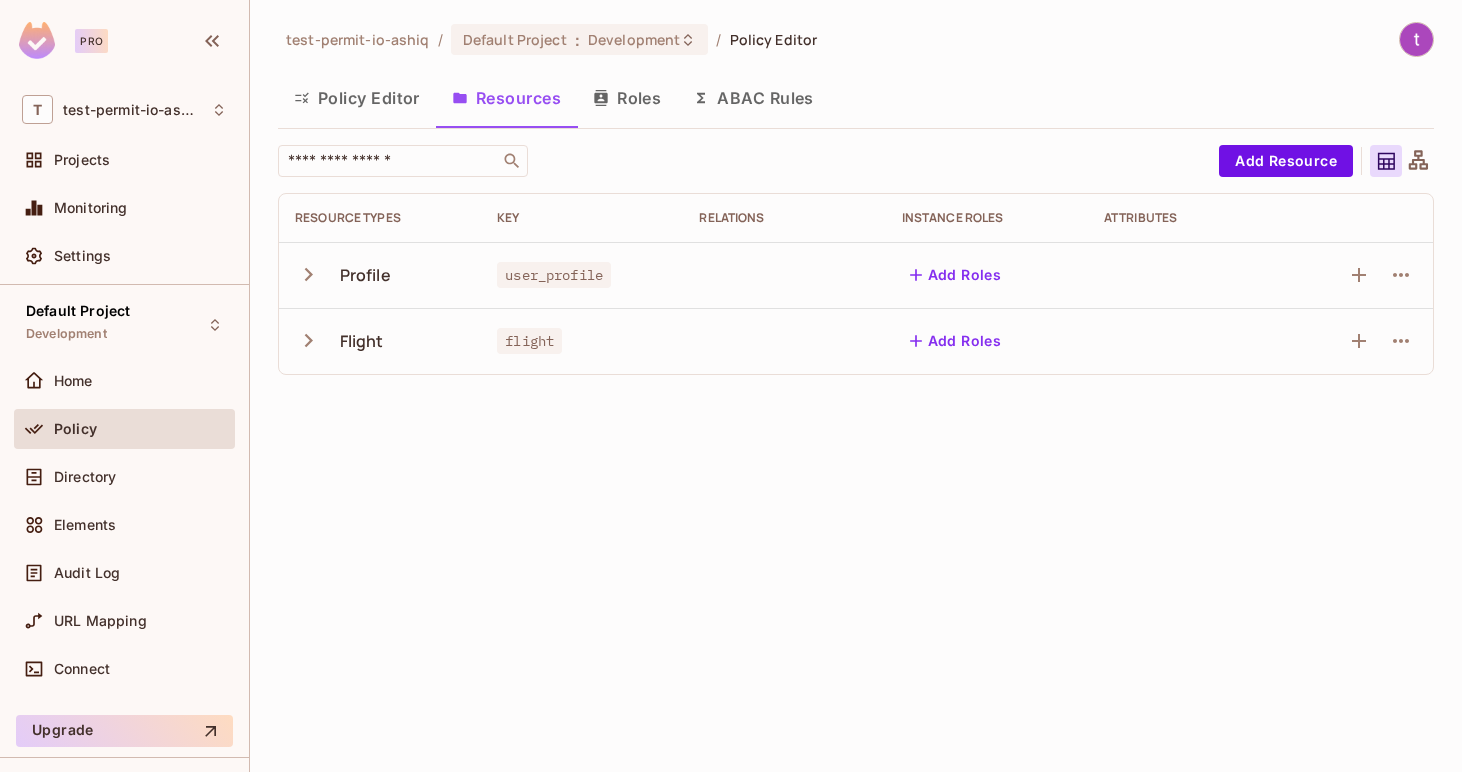 click 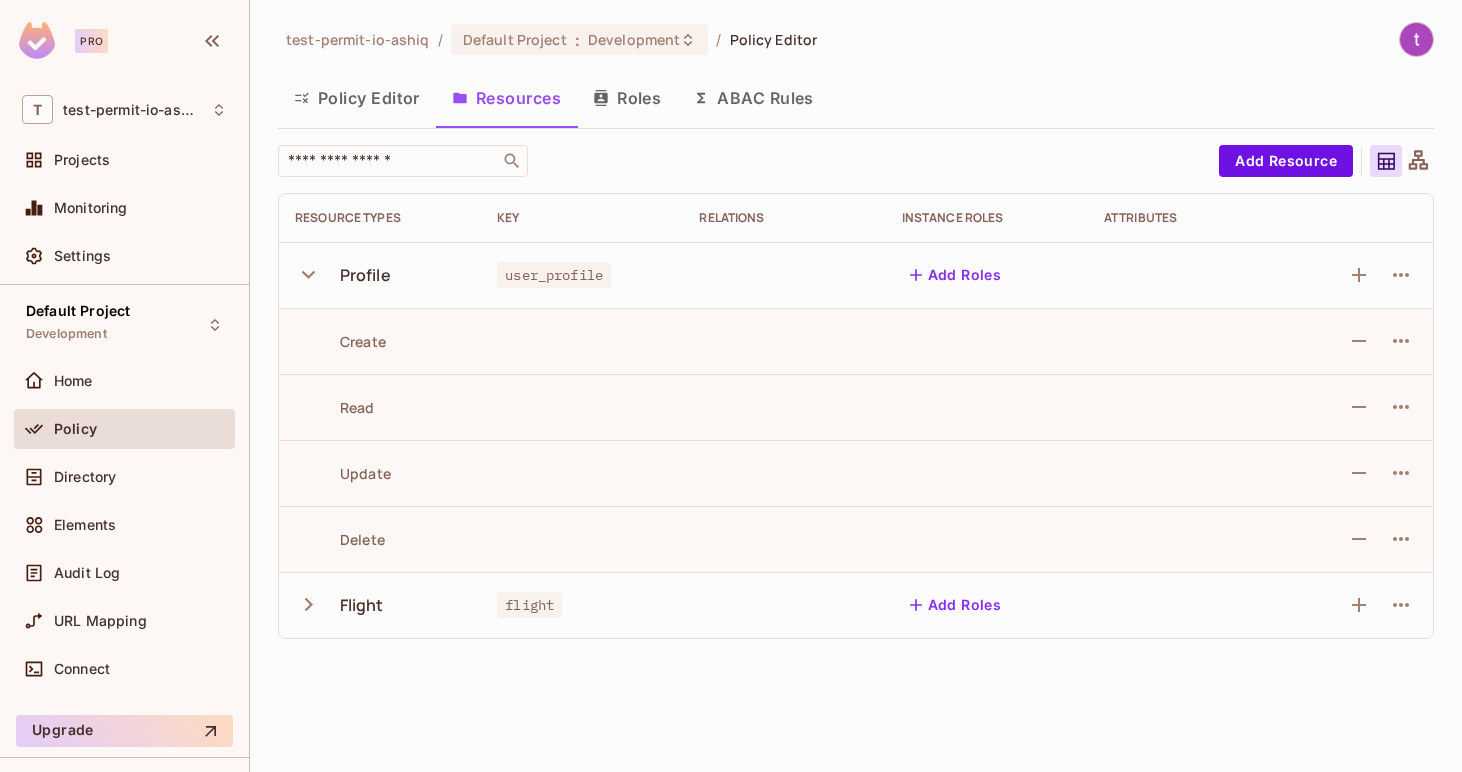 type 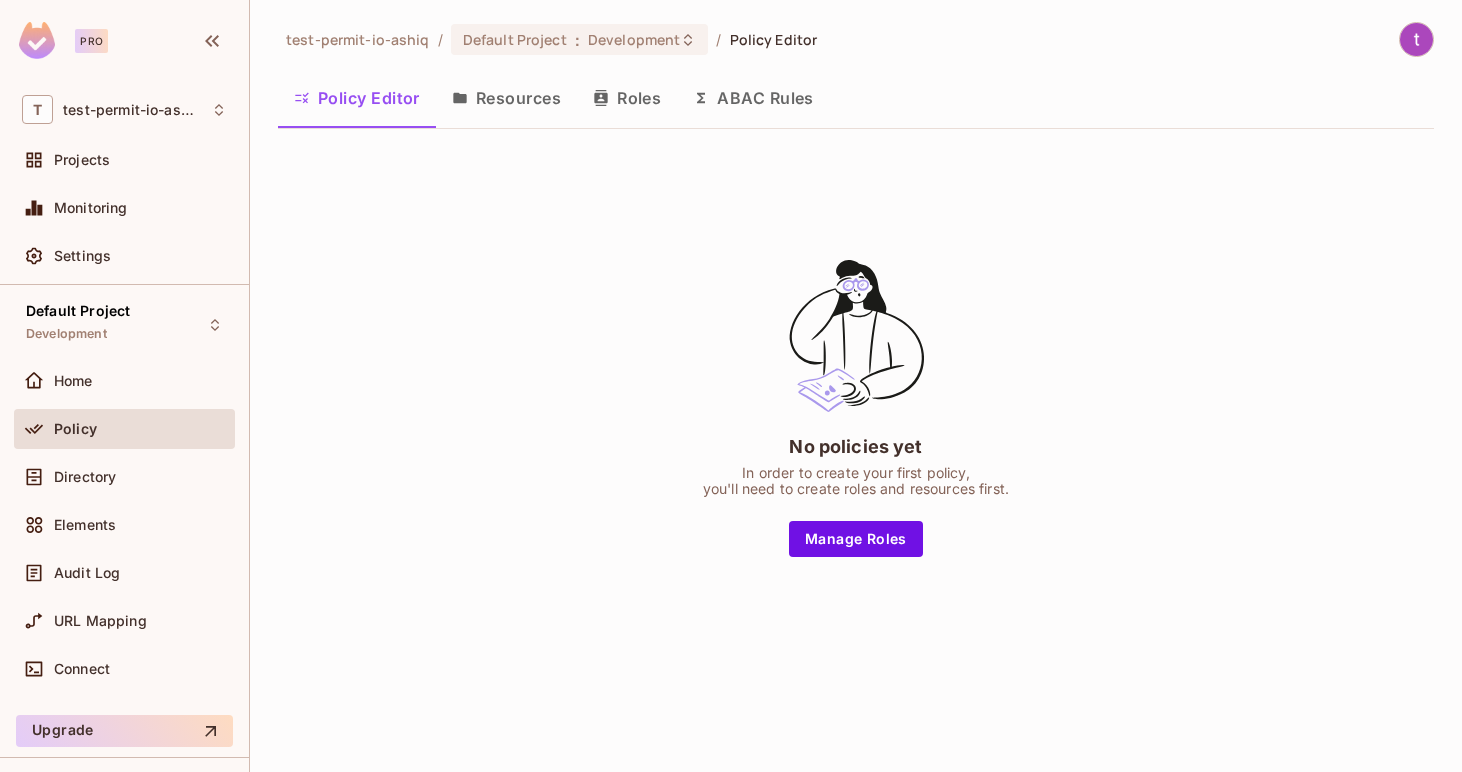 type 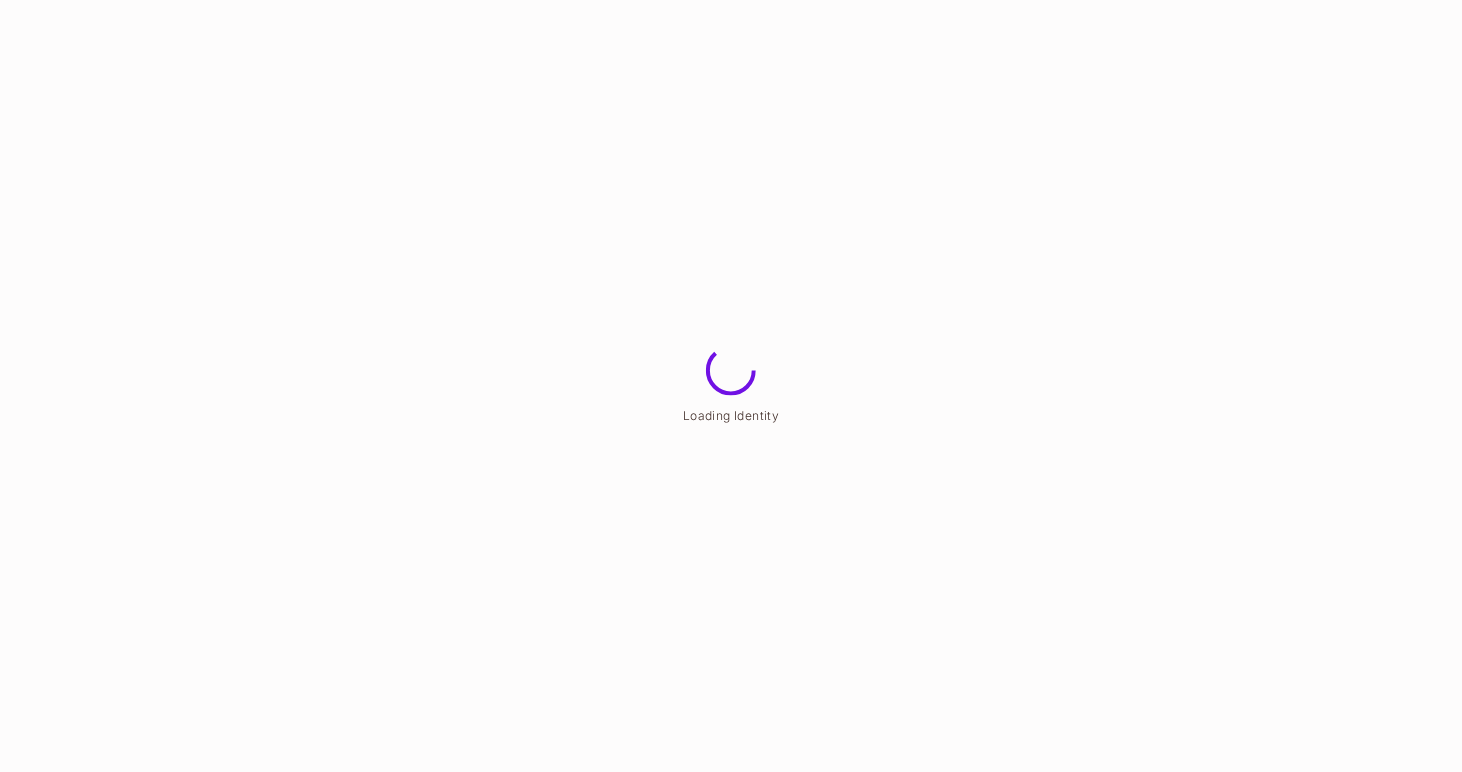 scroll, scrollTop: 0, scrollLeft: 0, axis: both 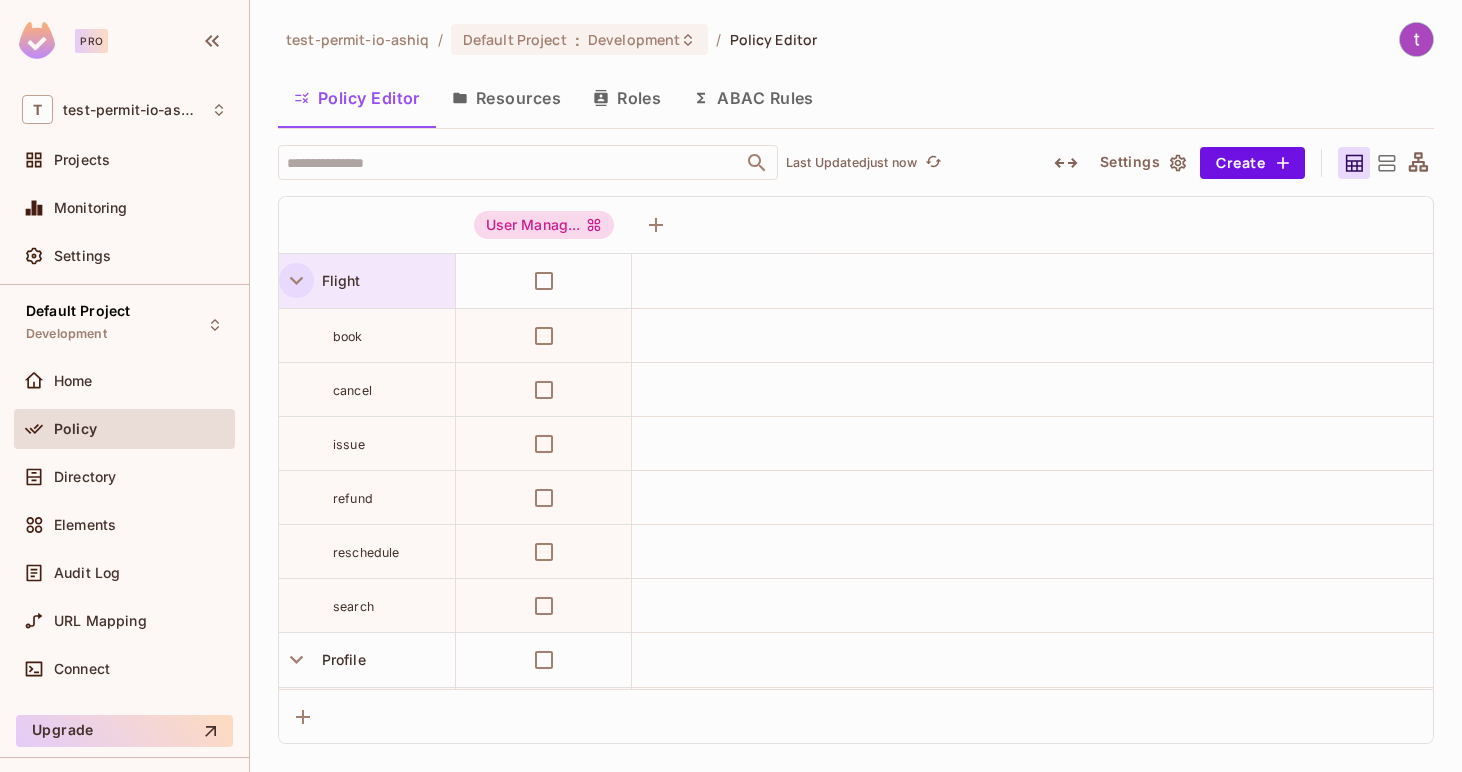 click at bounding box center [296, 280] 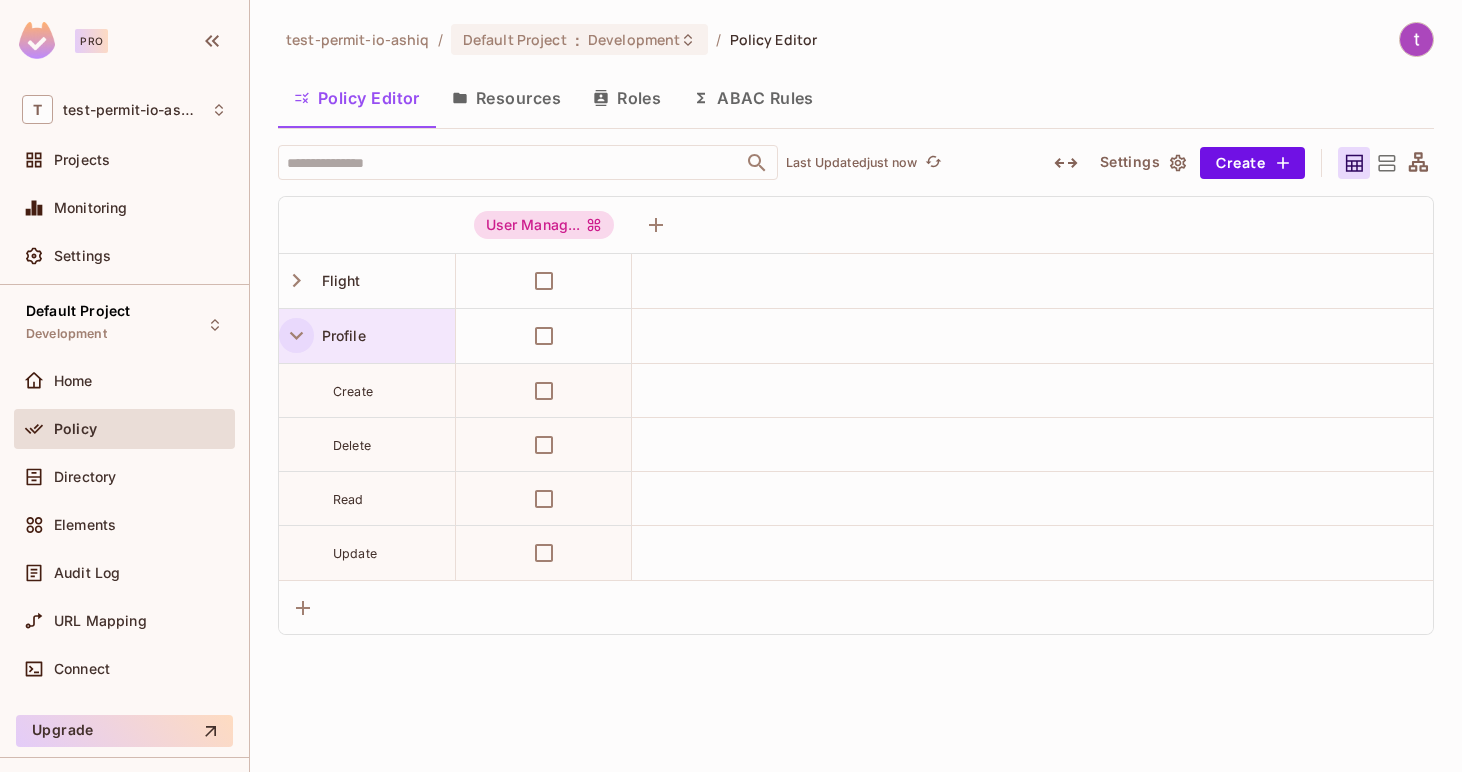 type 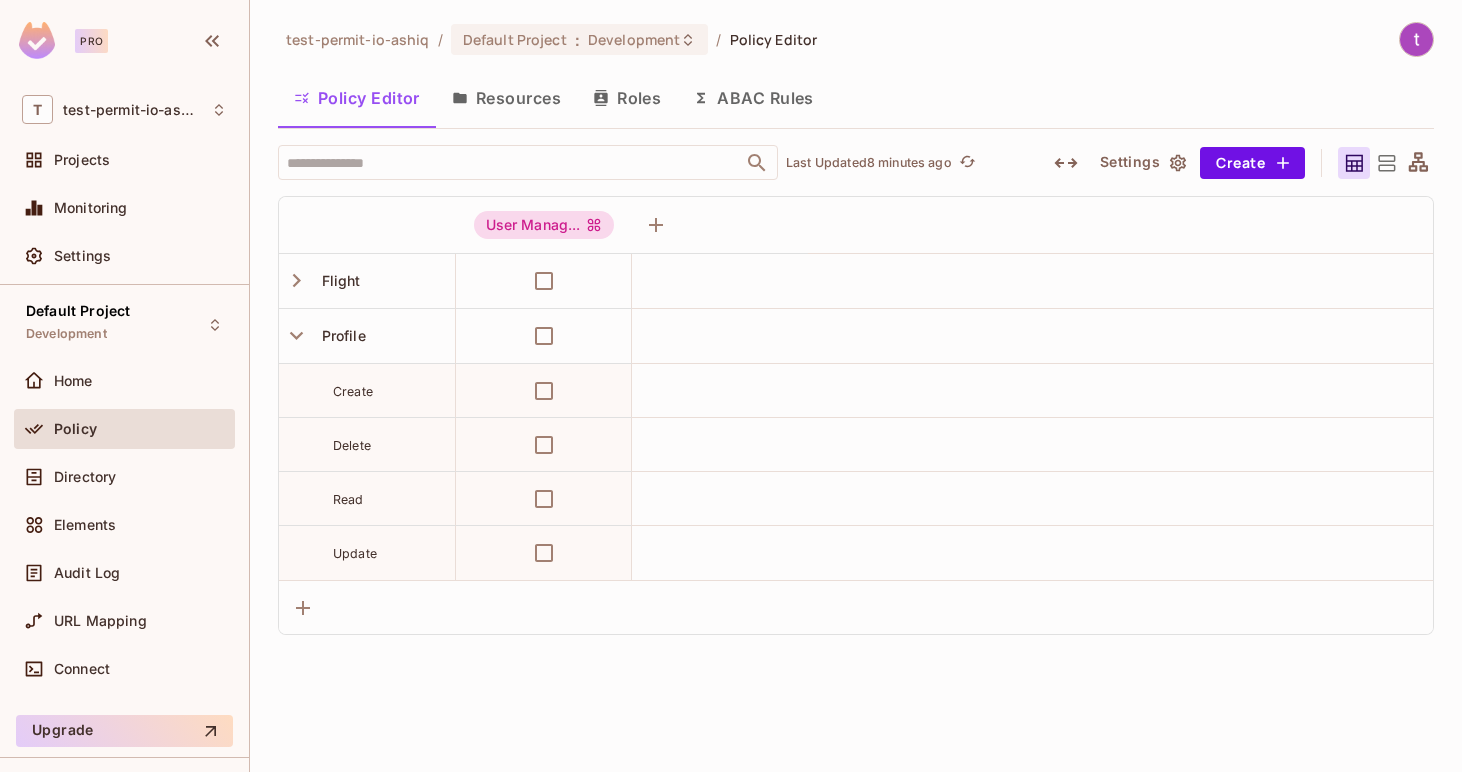 click at bounding box center [720, 225] 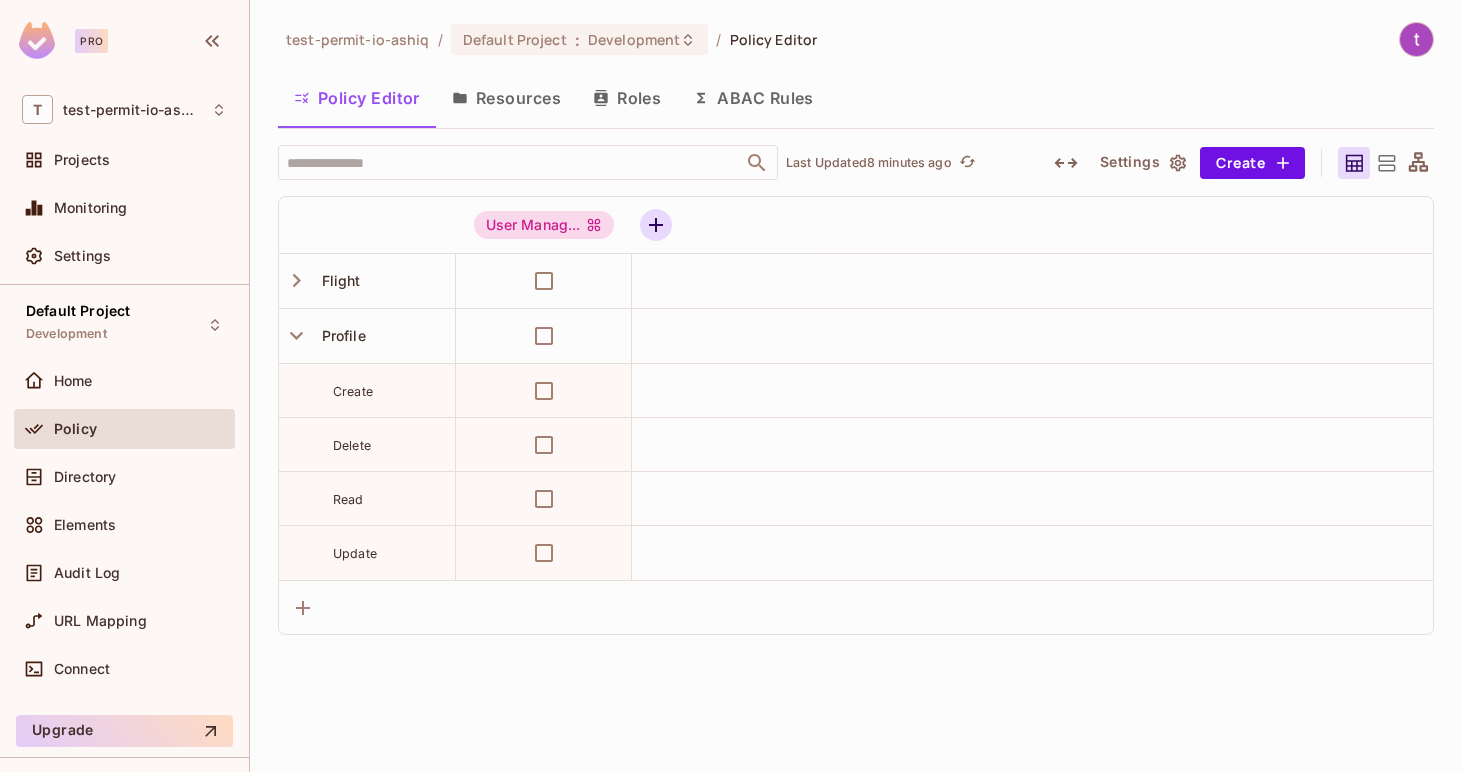 click 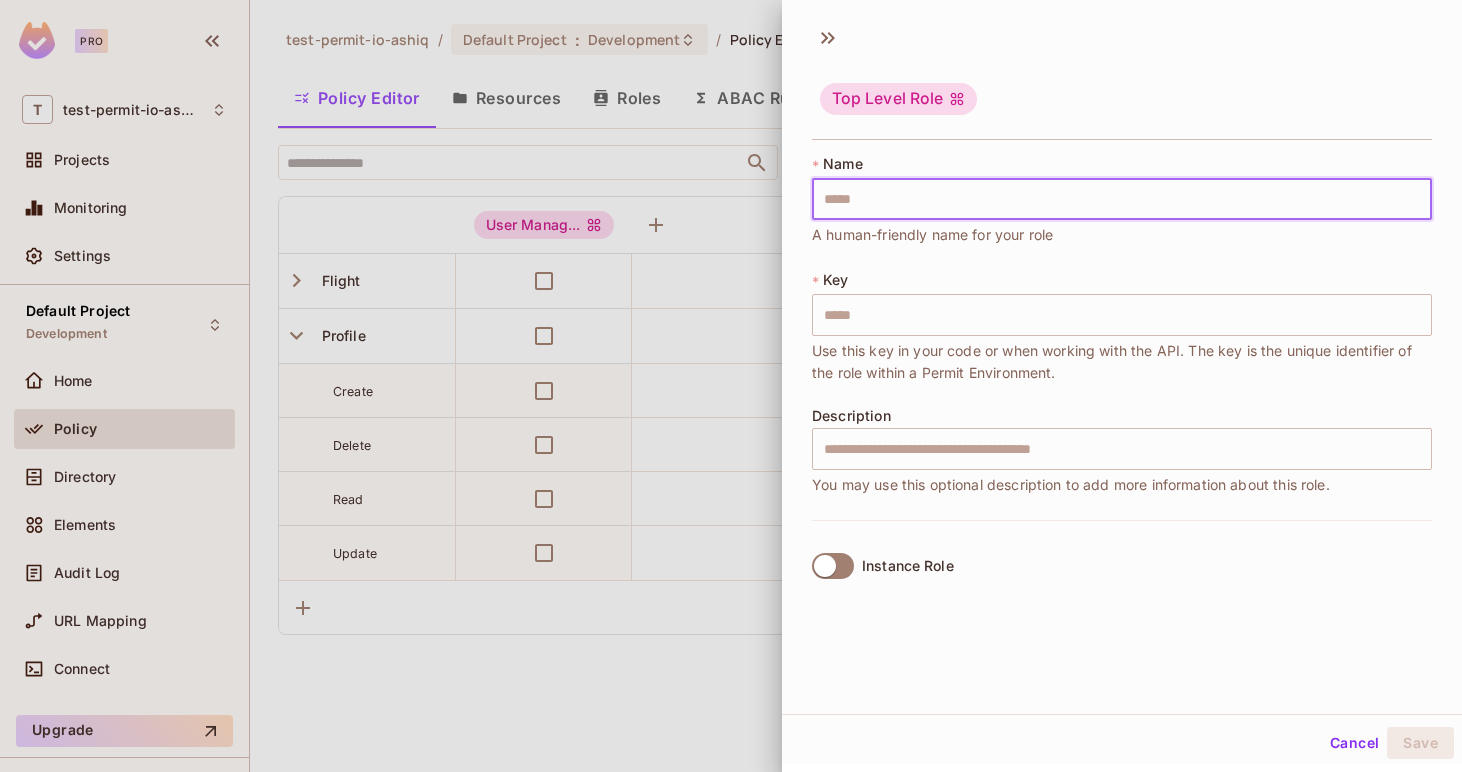 click at bounding box center (1122, 199) 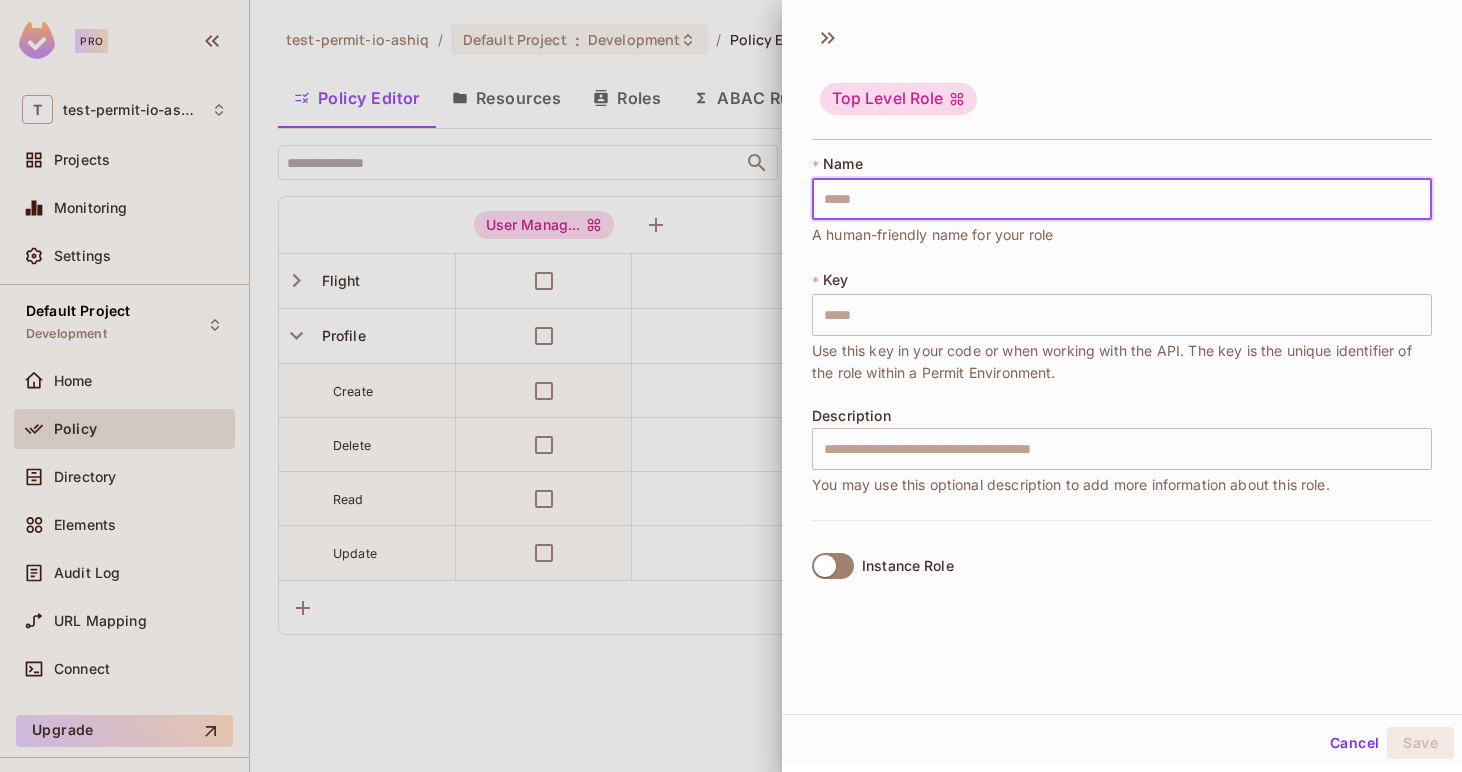 click on "Description" at bounding box center [851, 416] 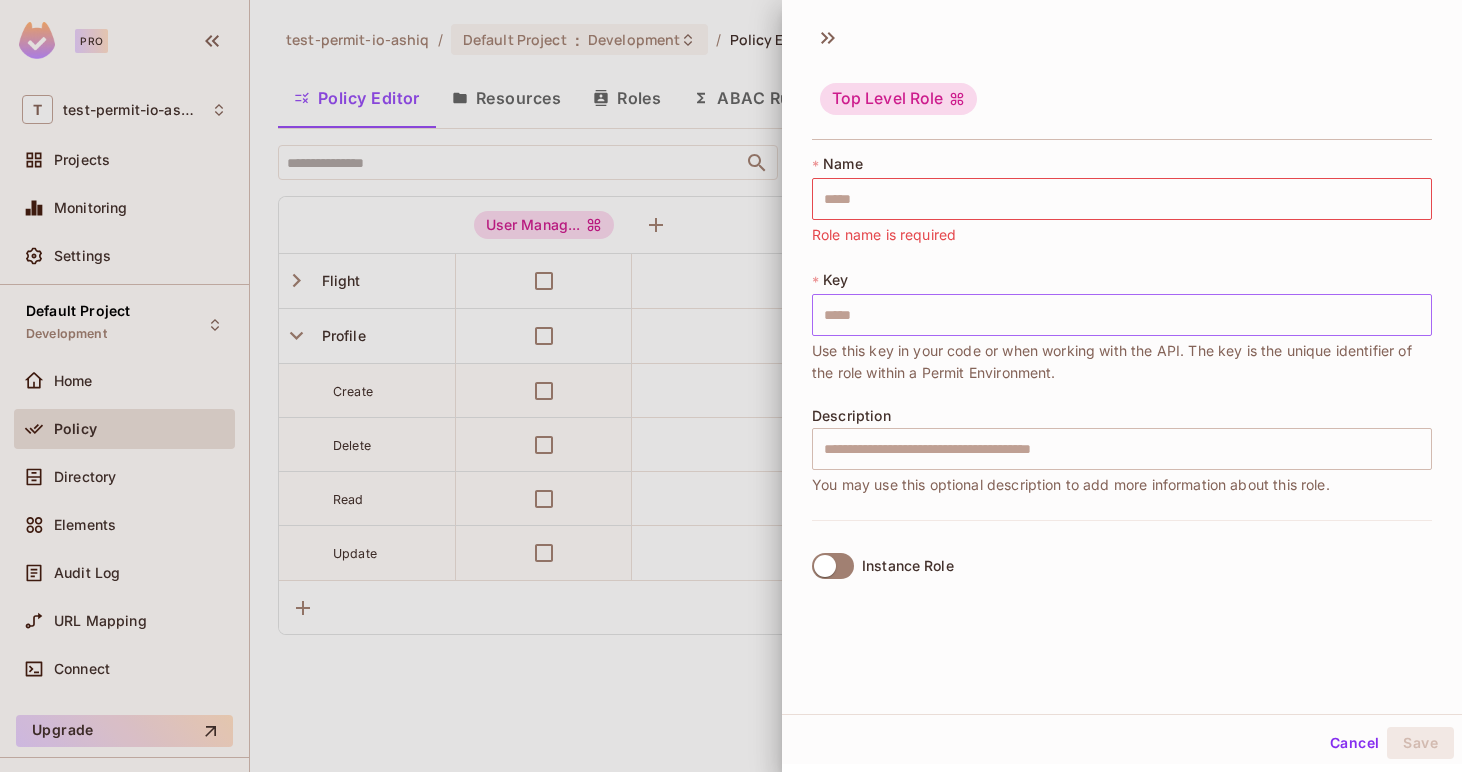 click at bounding box center (1122, 315) 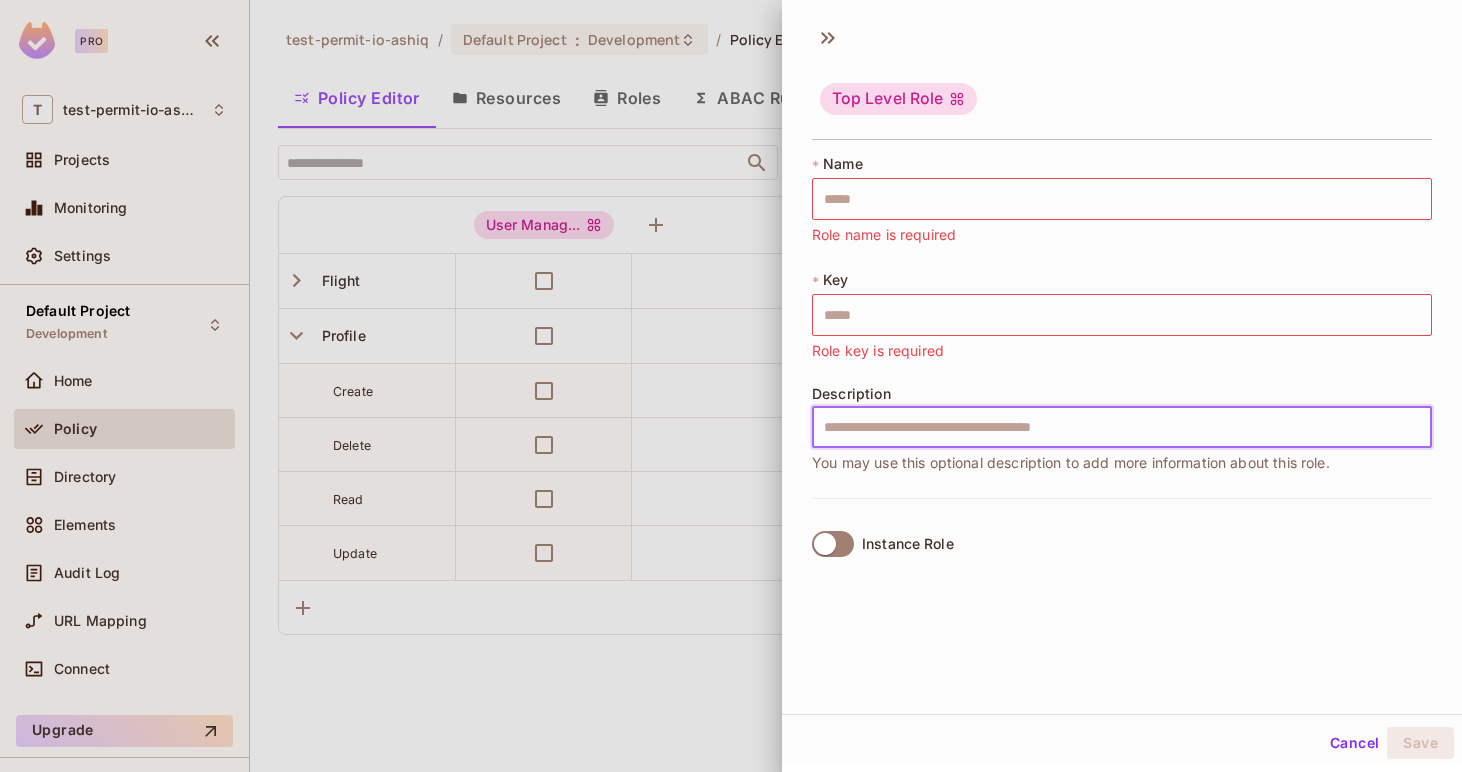 click on "Description ​ You may use this optional description to add more information about this role." at bounding box center [1122, 430] 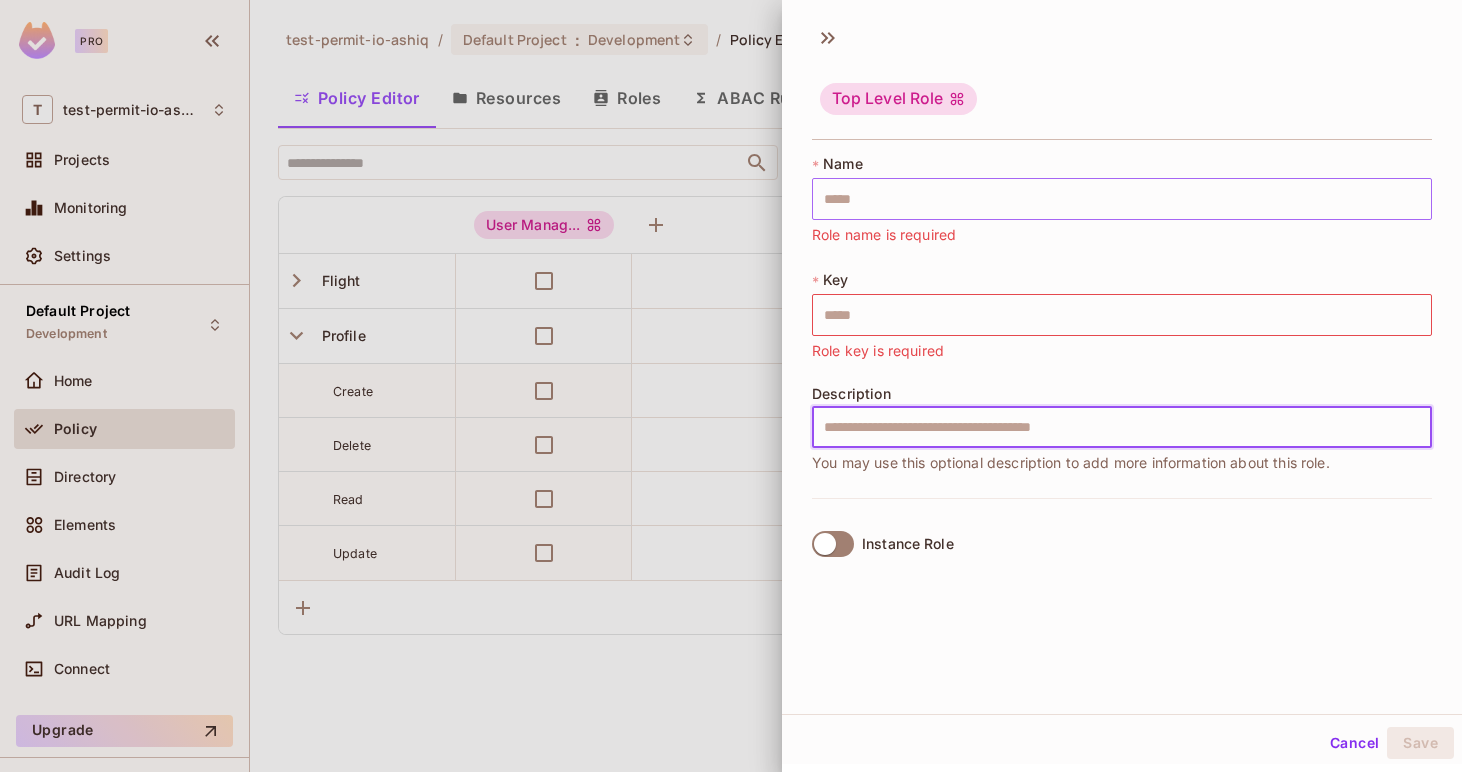 click at bounding box center [1122, 199] 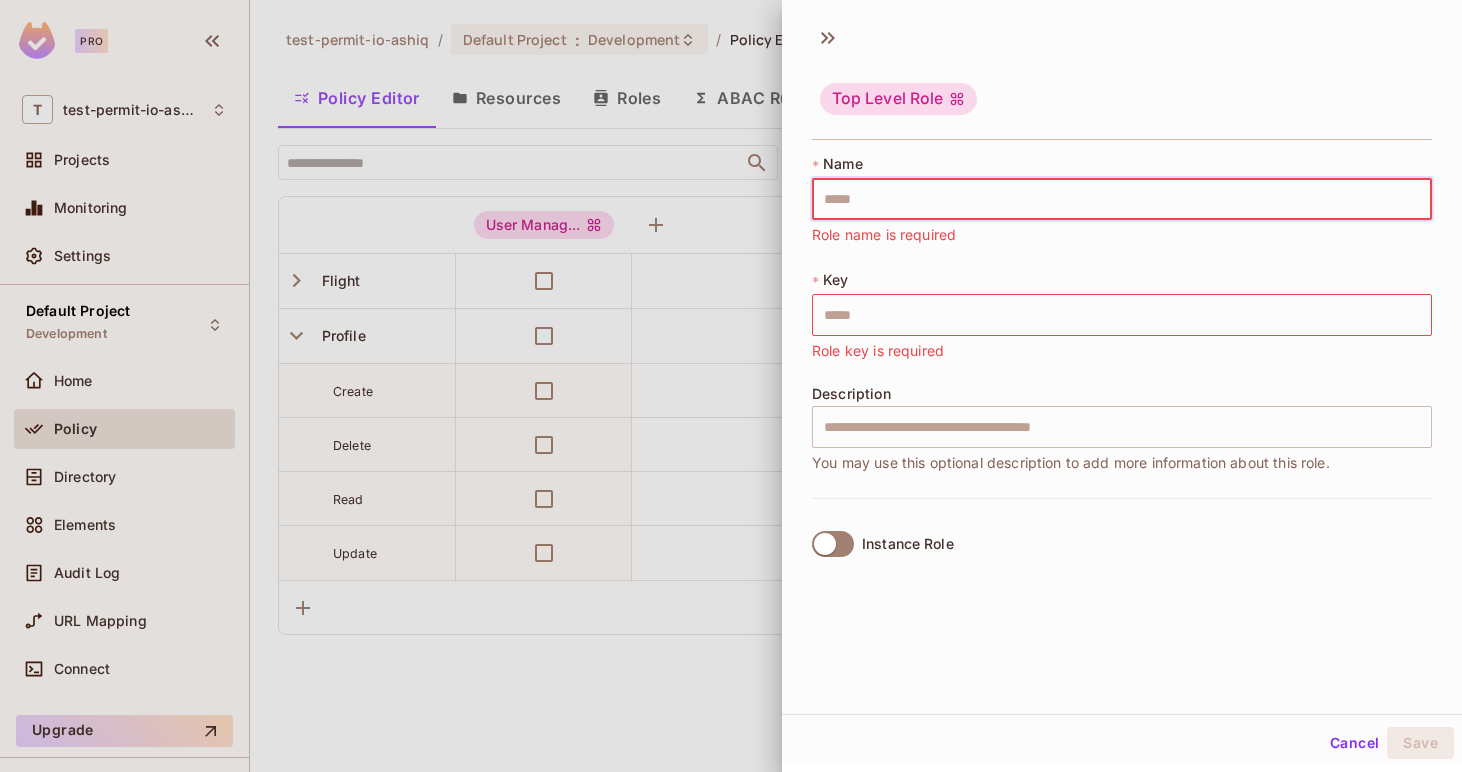 click on "Top Level Role * Name ​ Role name is required * Key ​ Role key is required Description ​ You may use this optional description to add more information about this role. Instance Role" at bounding box center (1122, 364) 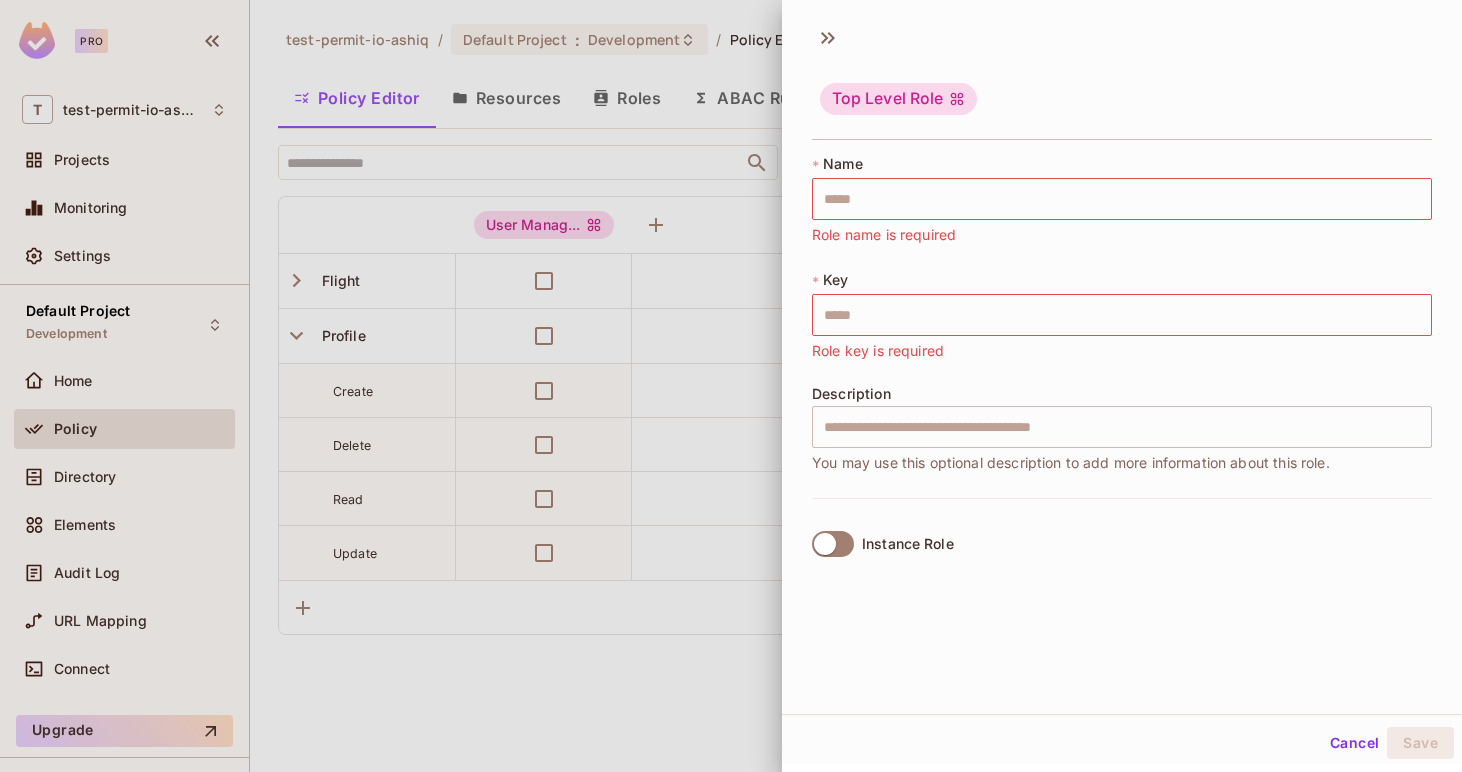 click at bounding box center [731, 386] 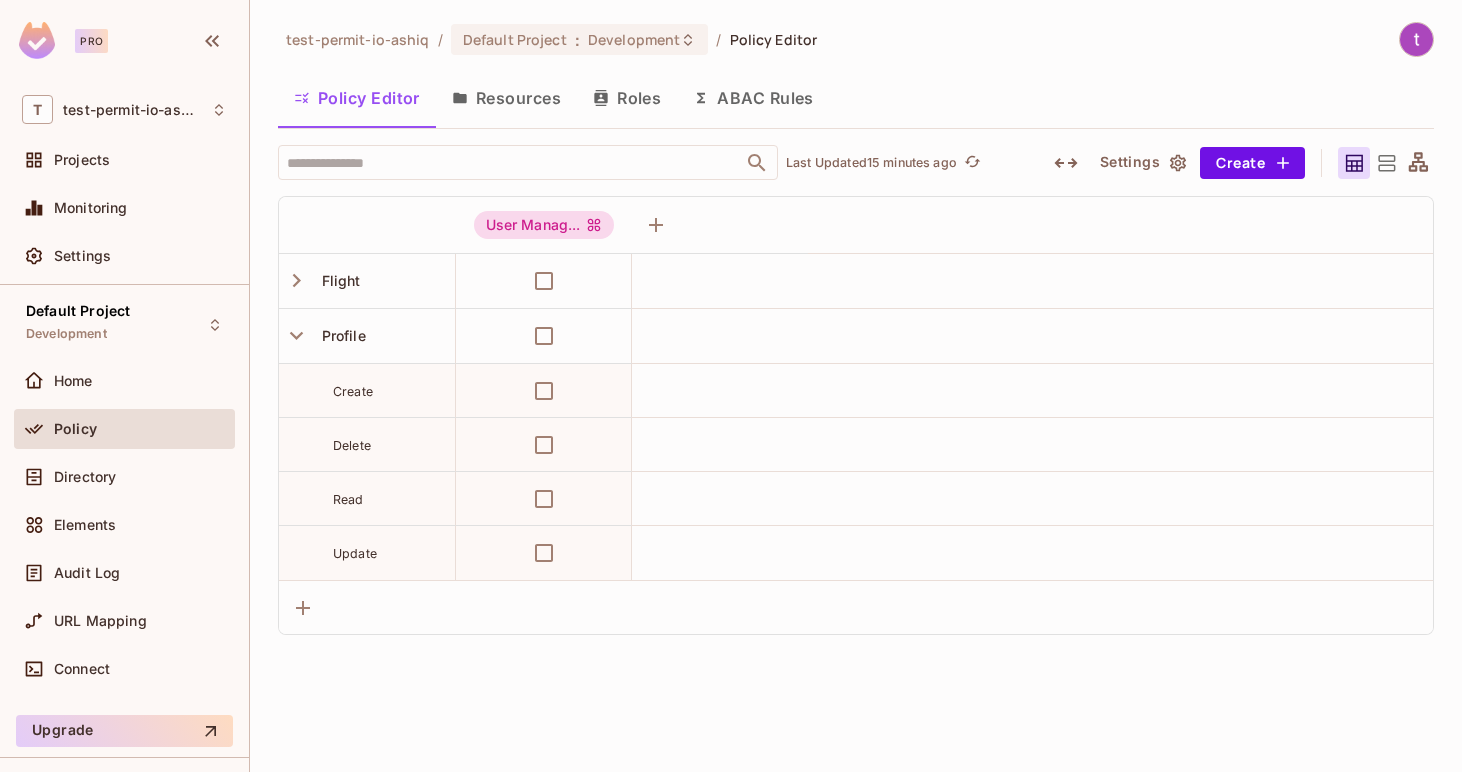 click on "Resources" at bounding box center [506, 98] 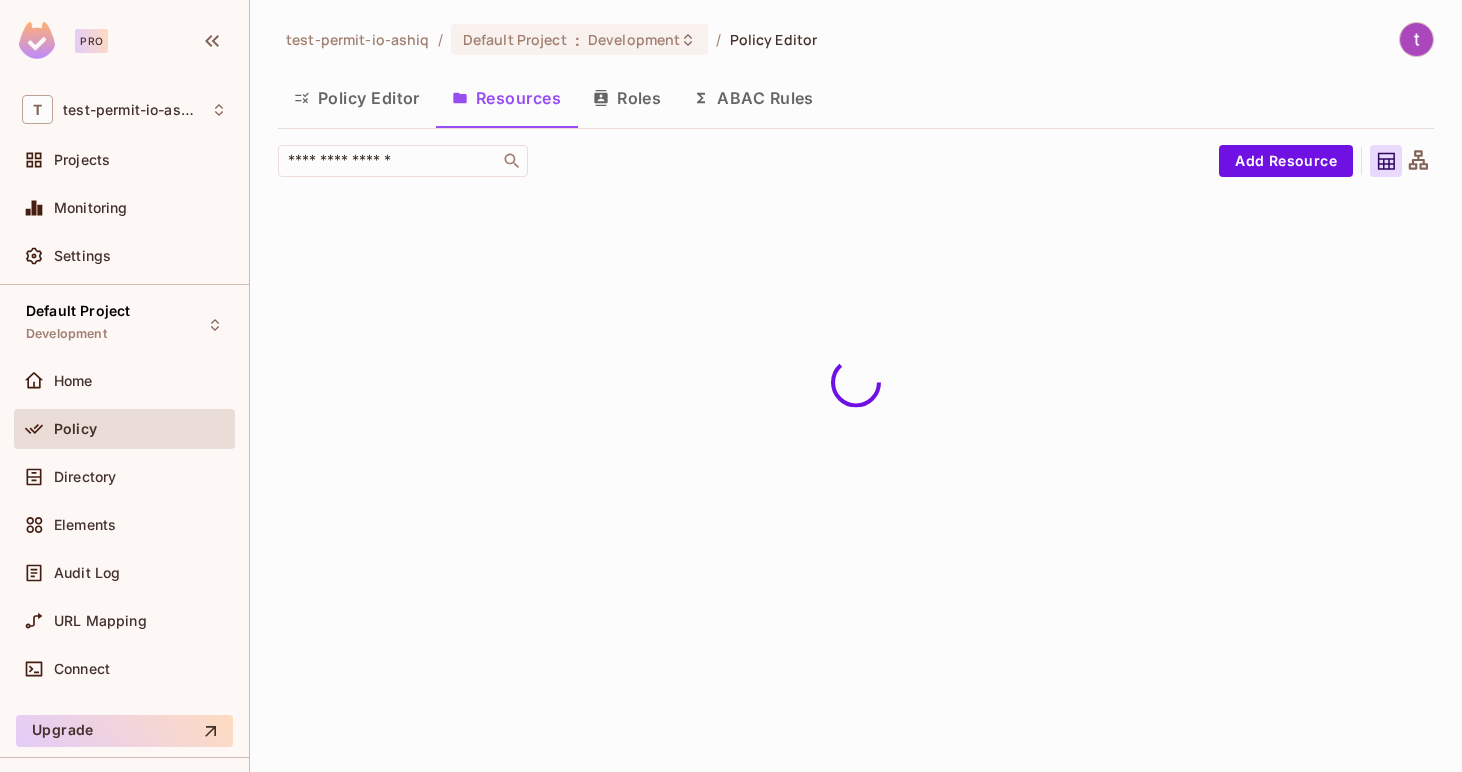 click on "Policy Editor" at bounding box center [357, 98] 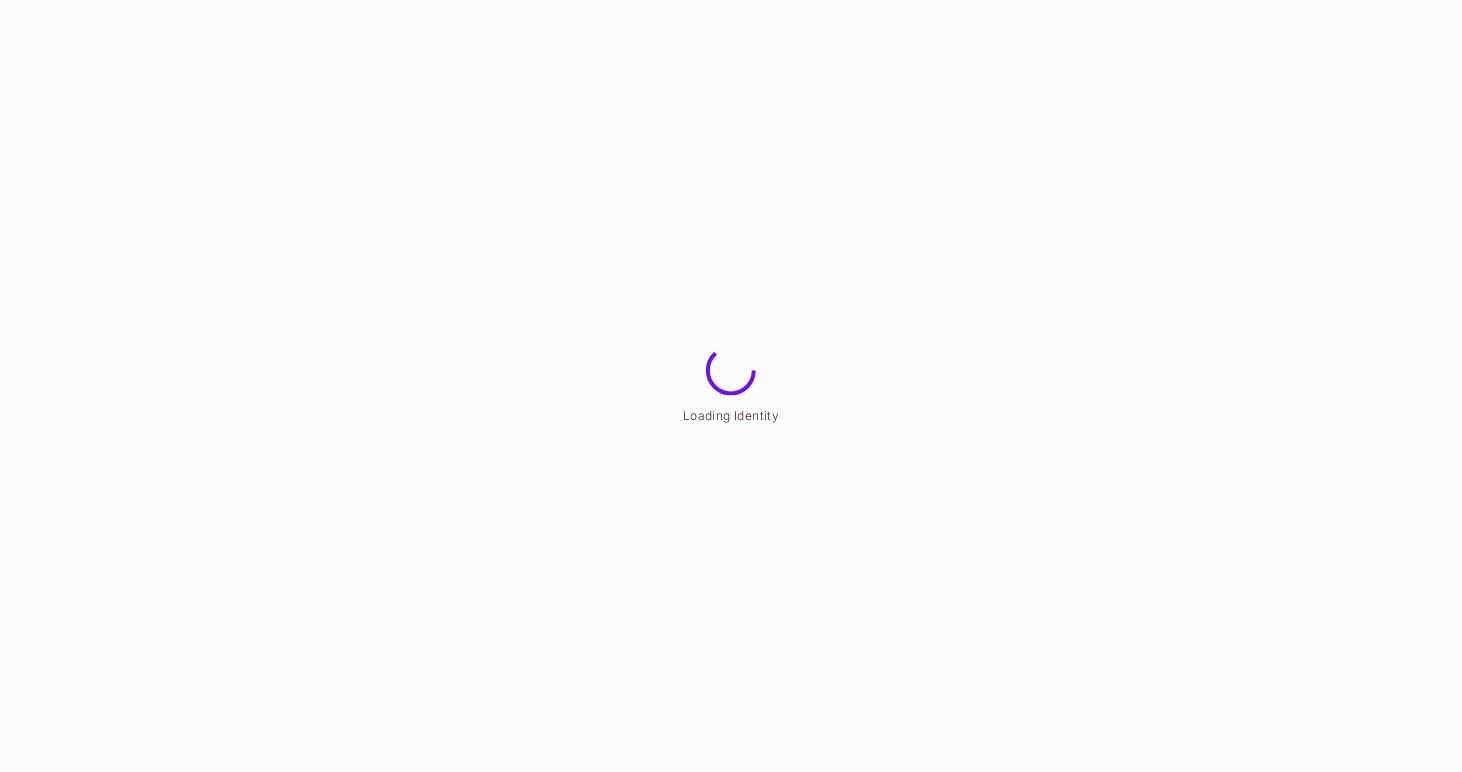 scroll, scrollTop: 0, scrollLeft: 0, axis: both 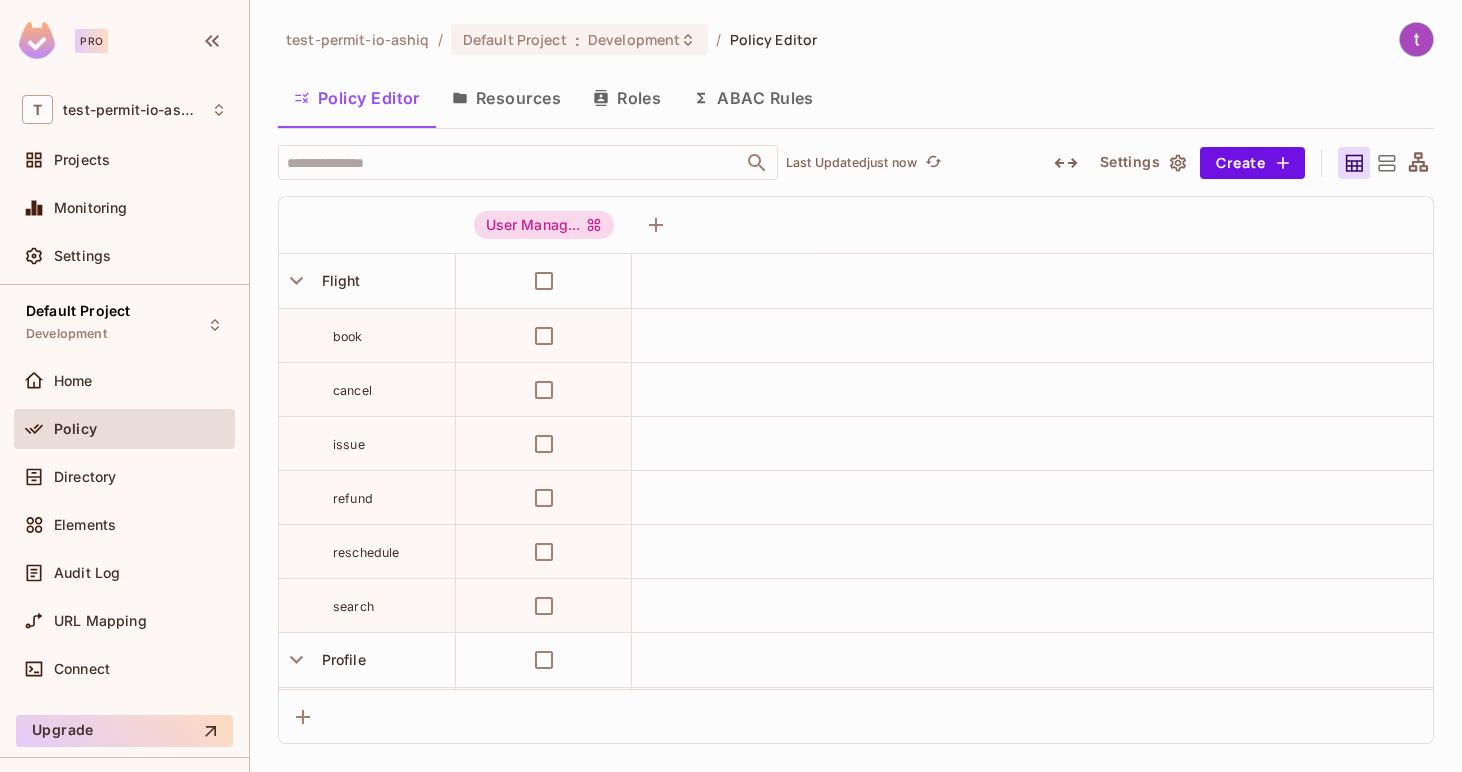 click at bounding box center (367, 225) 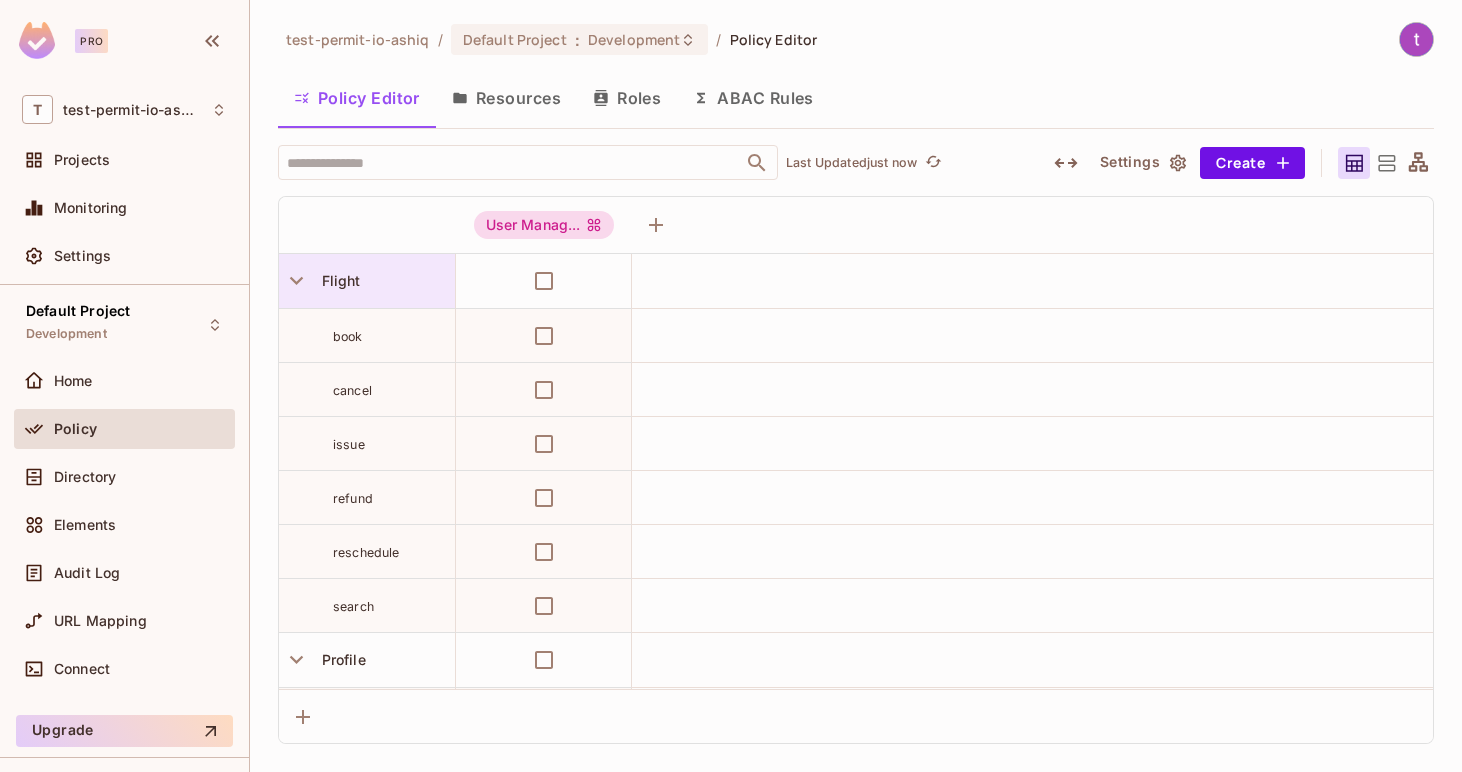 click on "Flight" at bounding box center (337, 280) 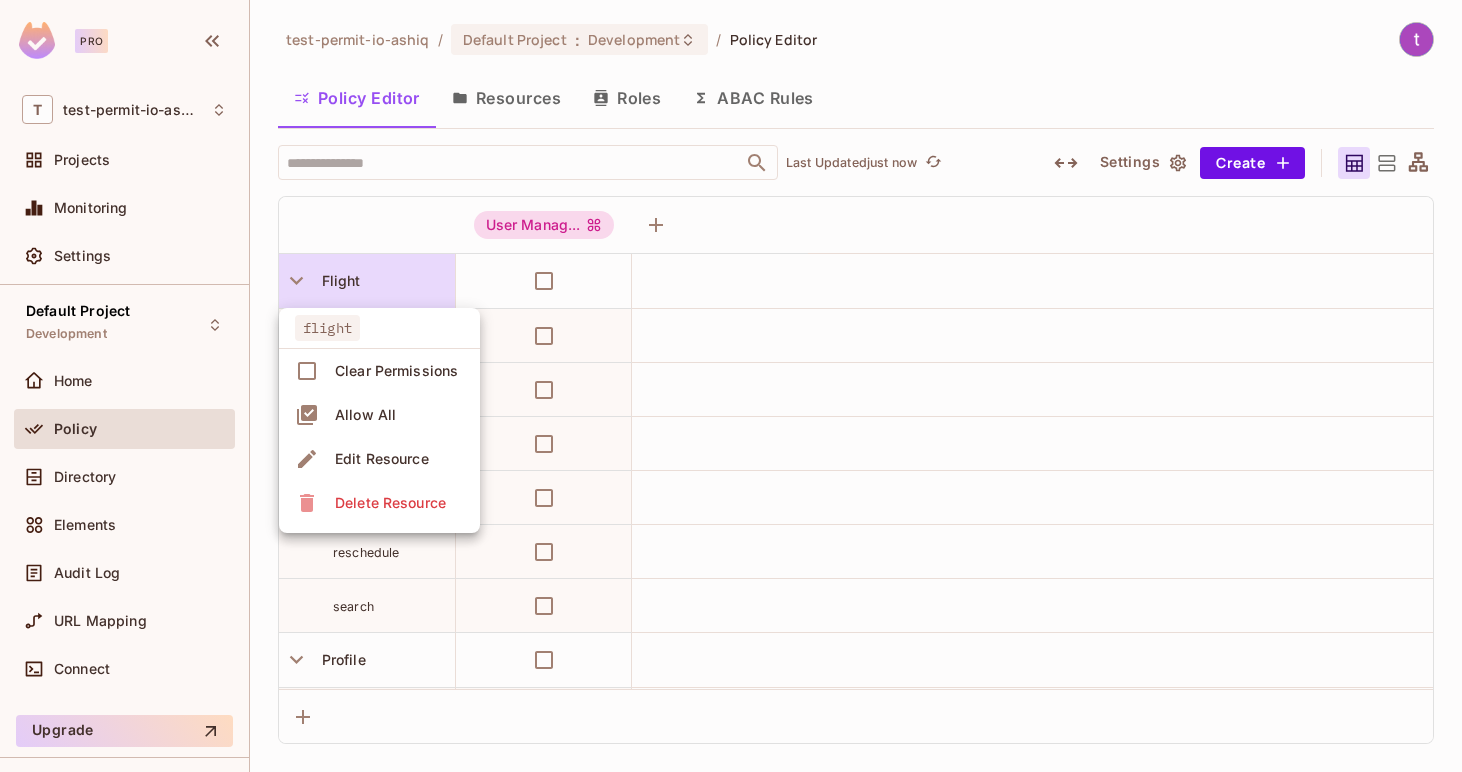 click at bounding box center (731, 386) 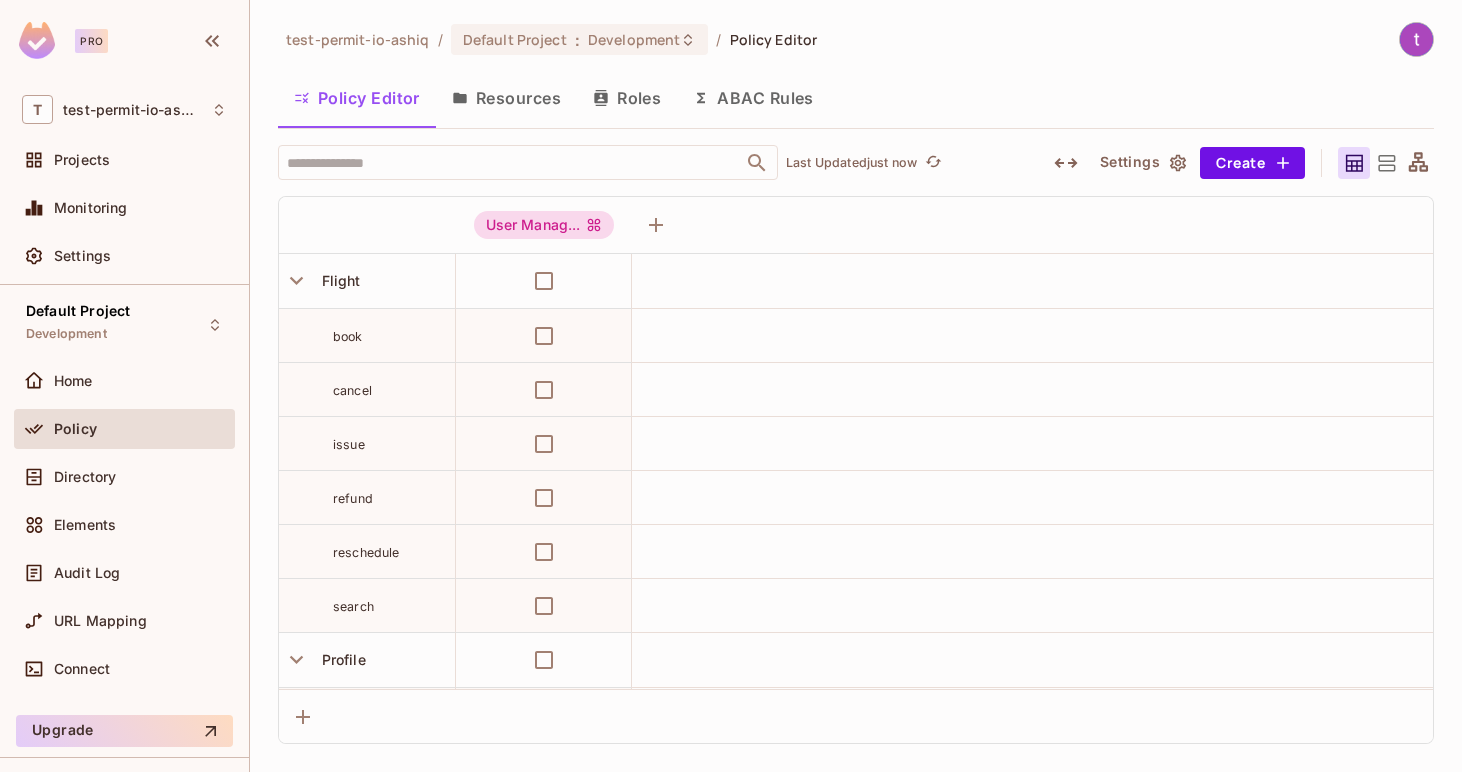 click on "Profile" at bounding box center (340, 659) 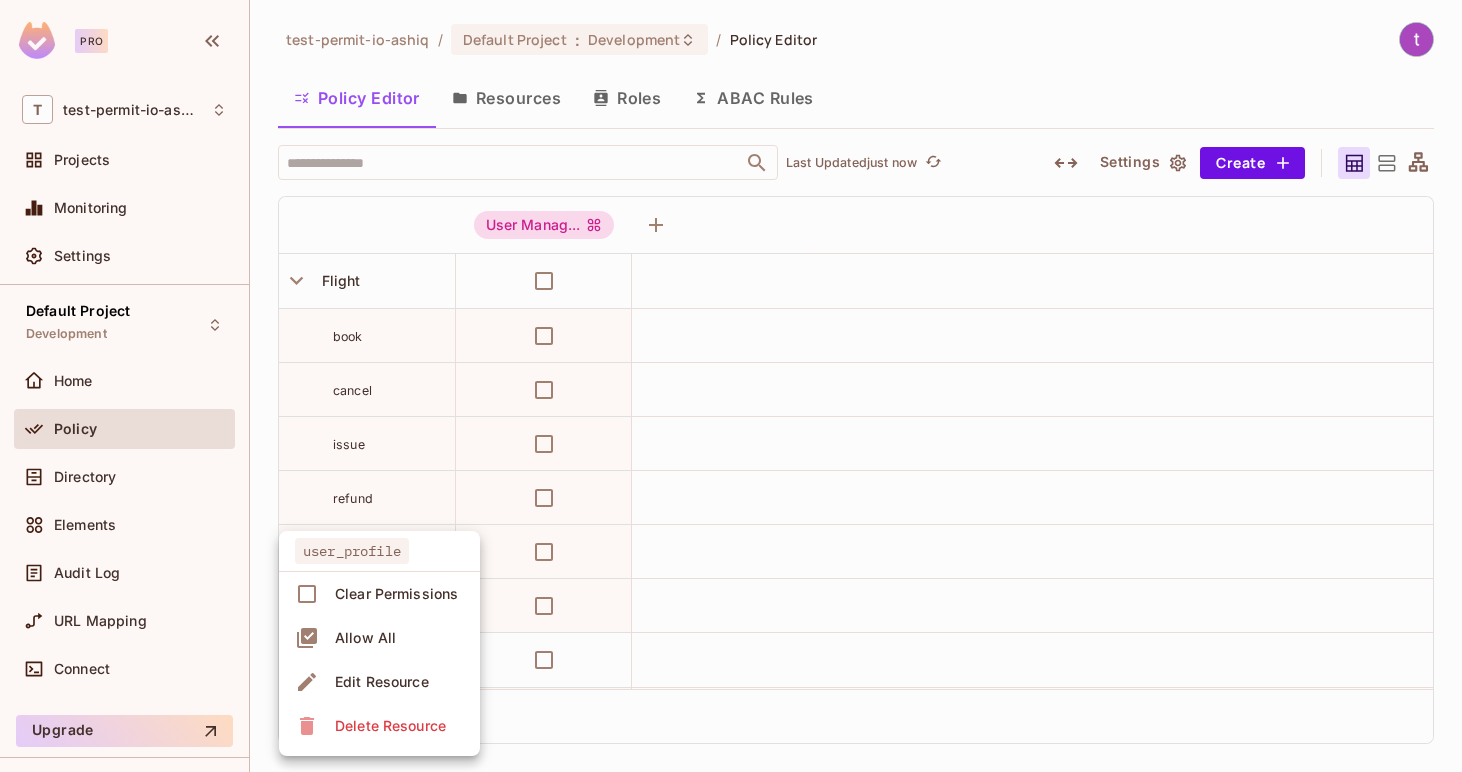 click at bounding box center [731, 386] 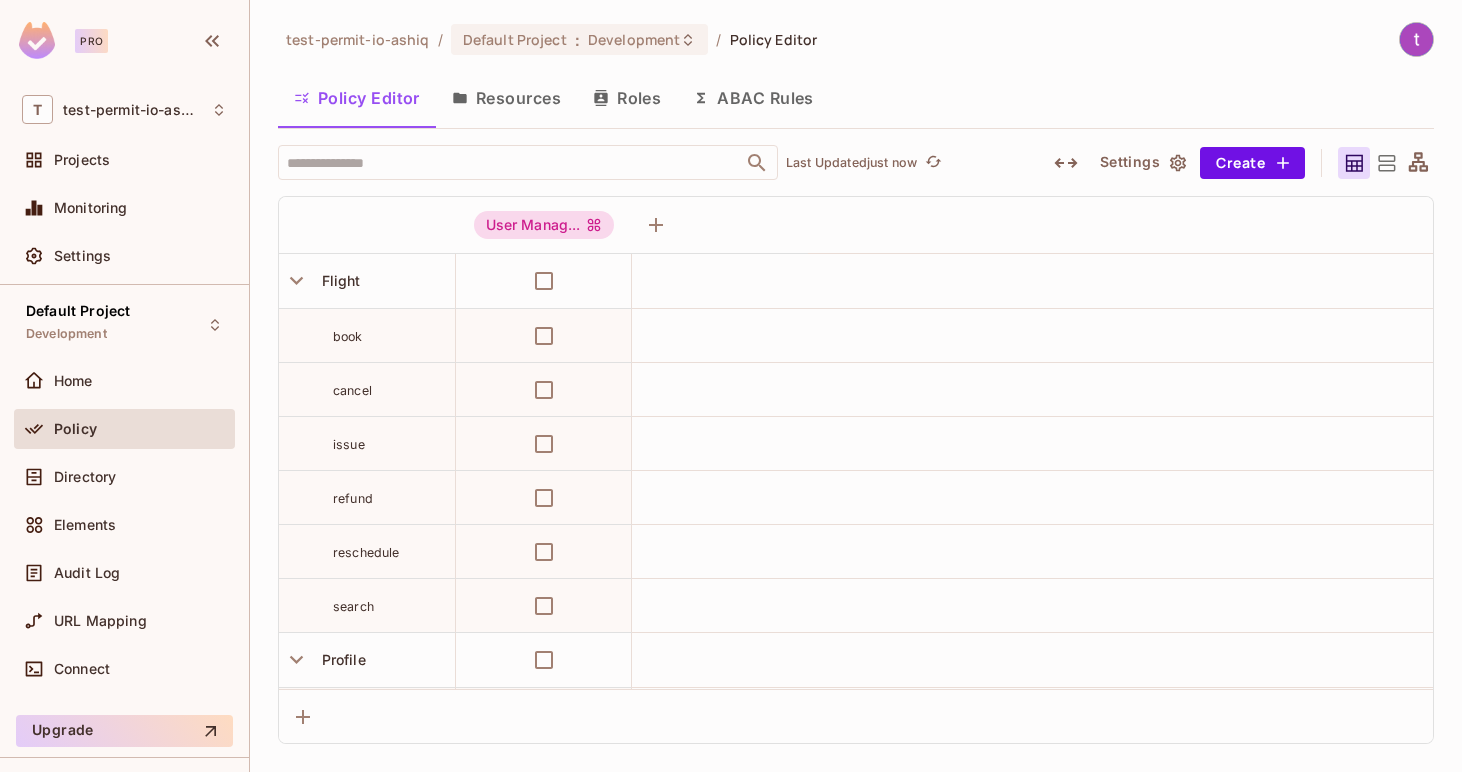 click on "Resources" at bounding box center [506, 98] 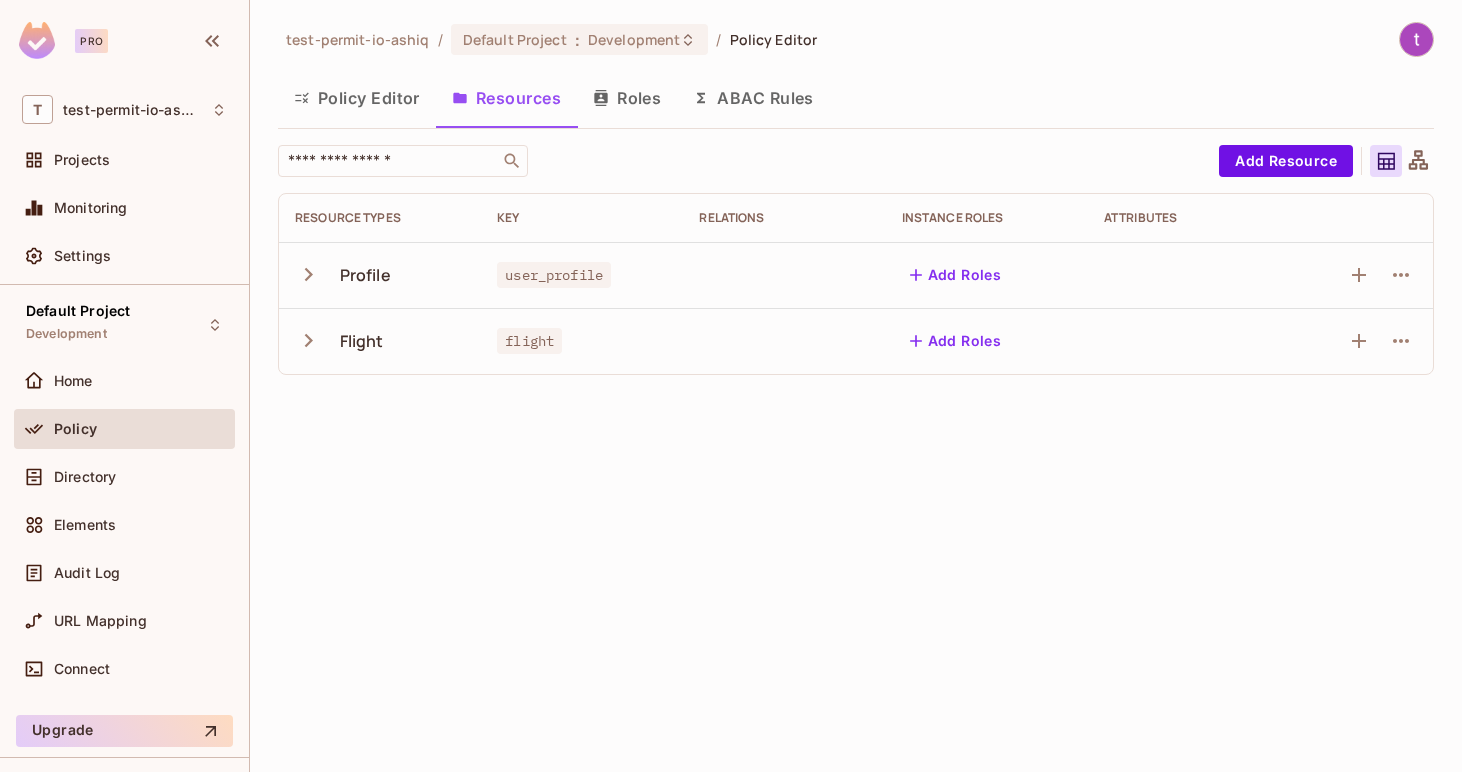 click 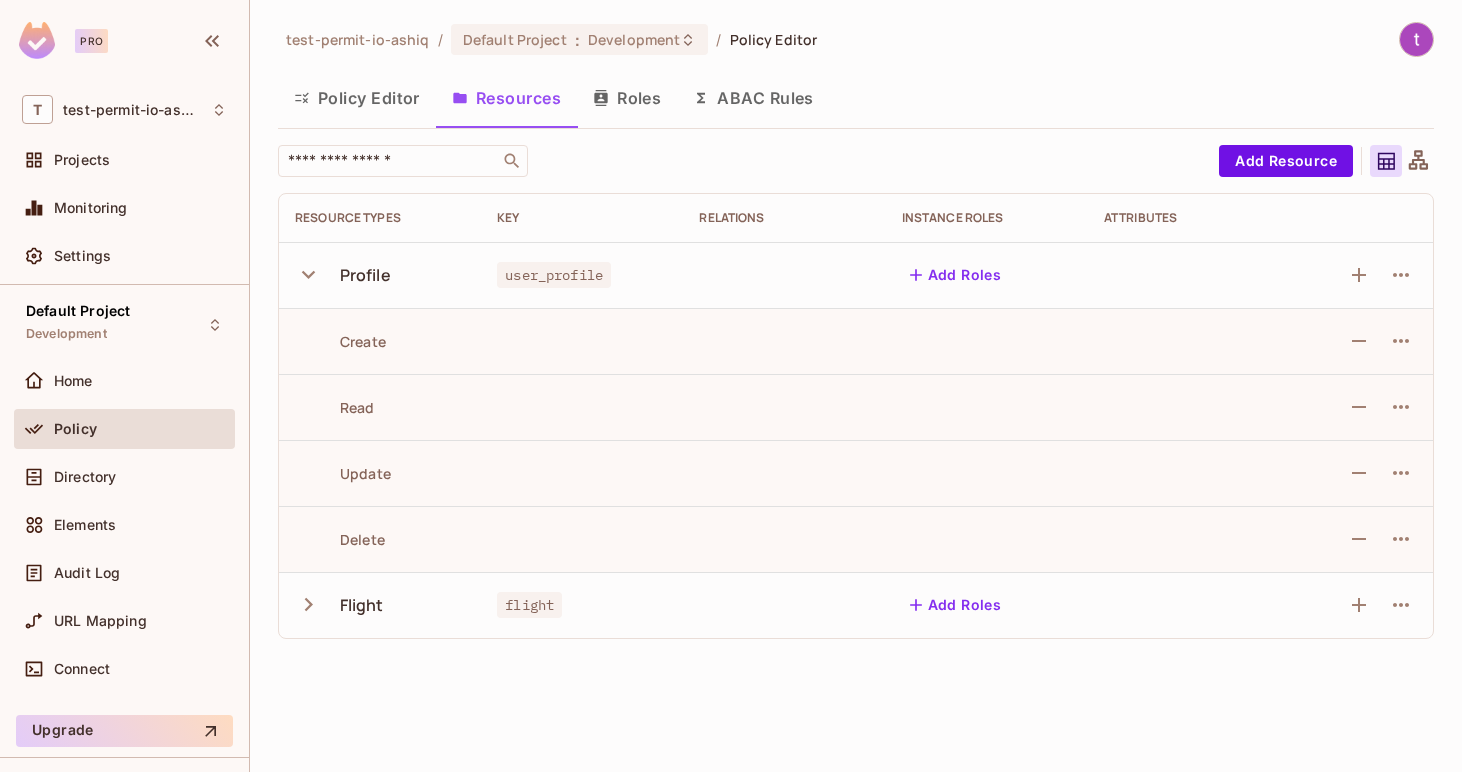 type 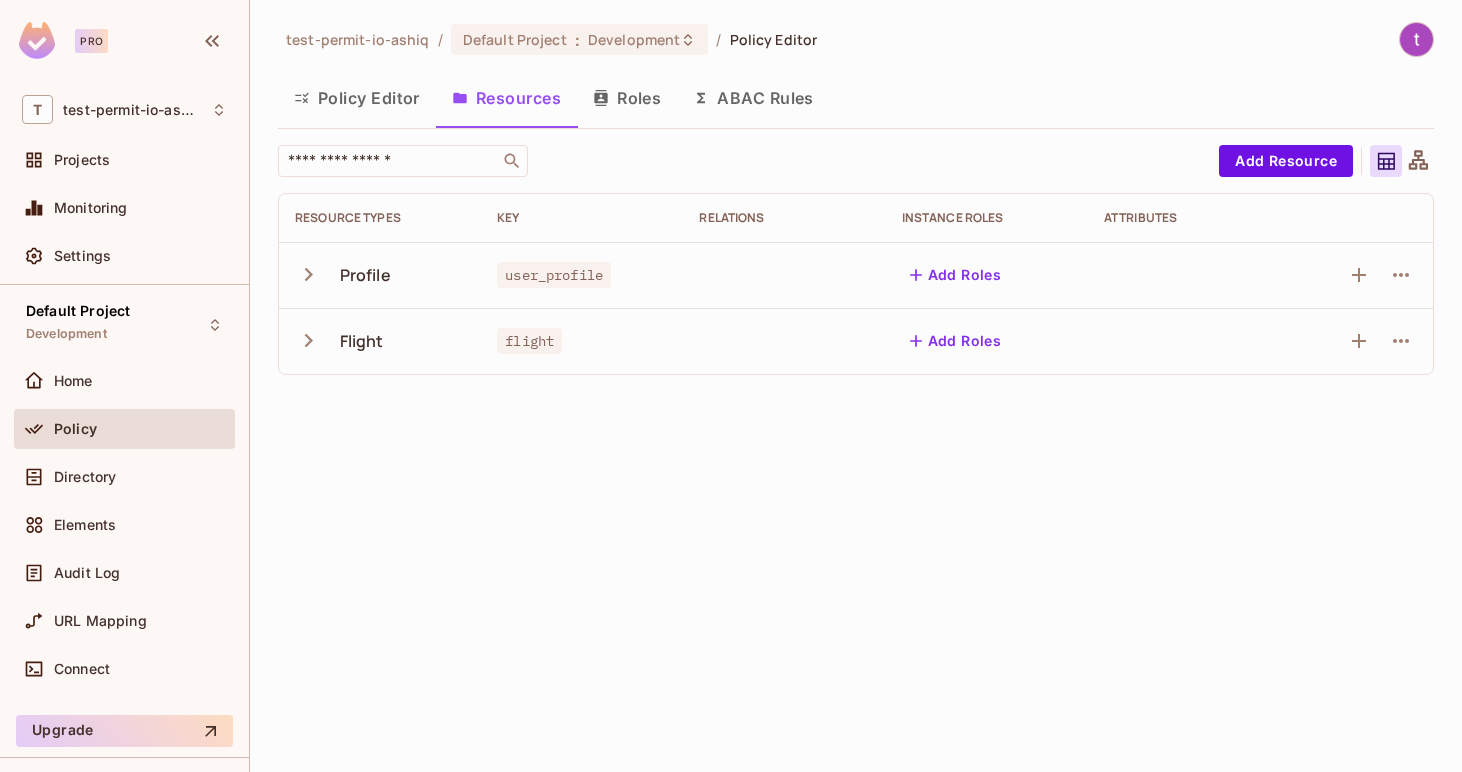 scroll, scrollTop: 0, scrollLeft: 0, axis: both 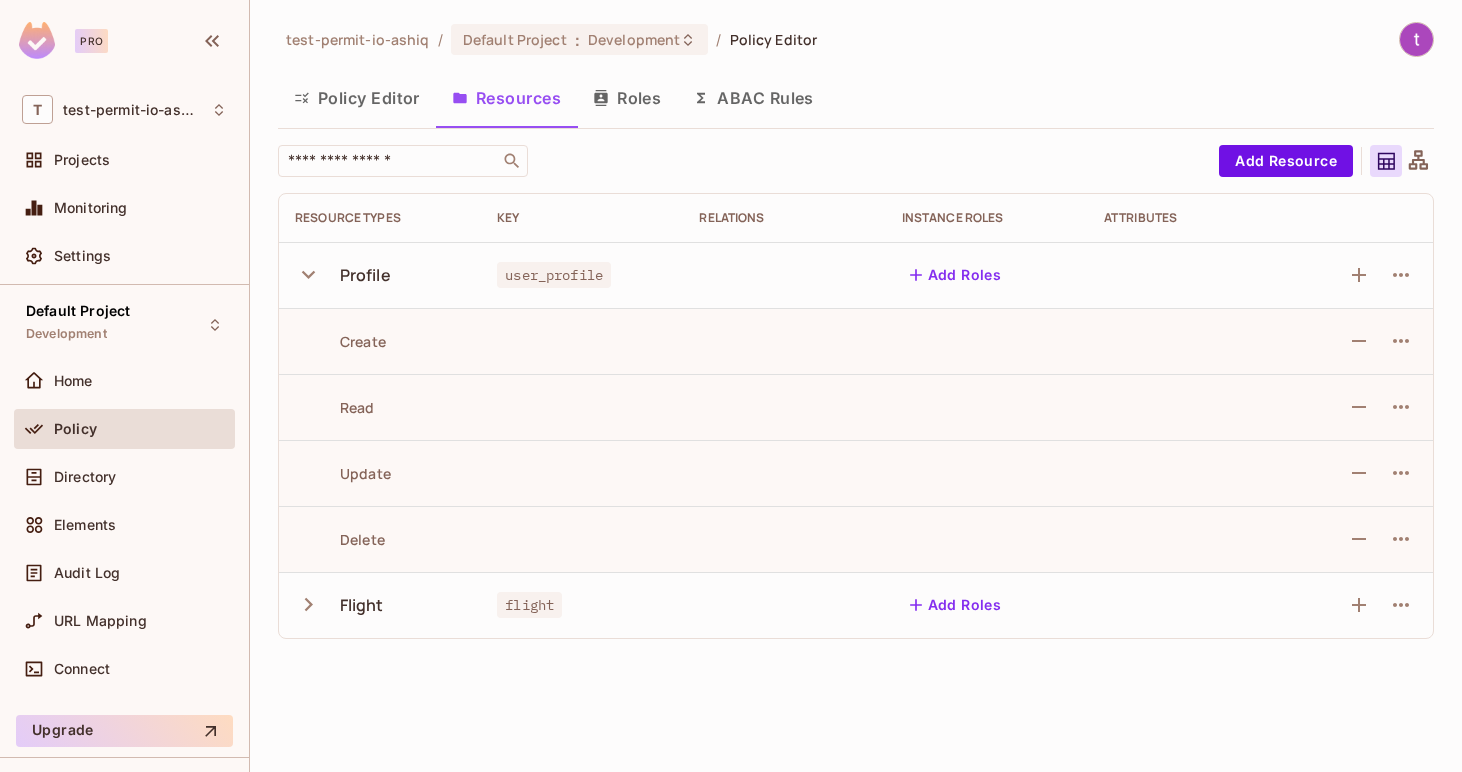 type 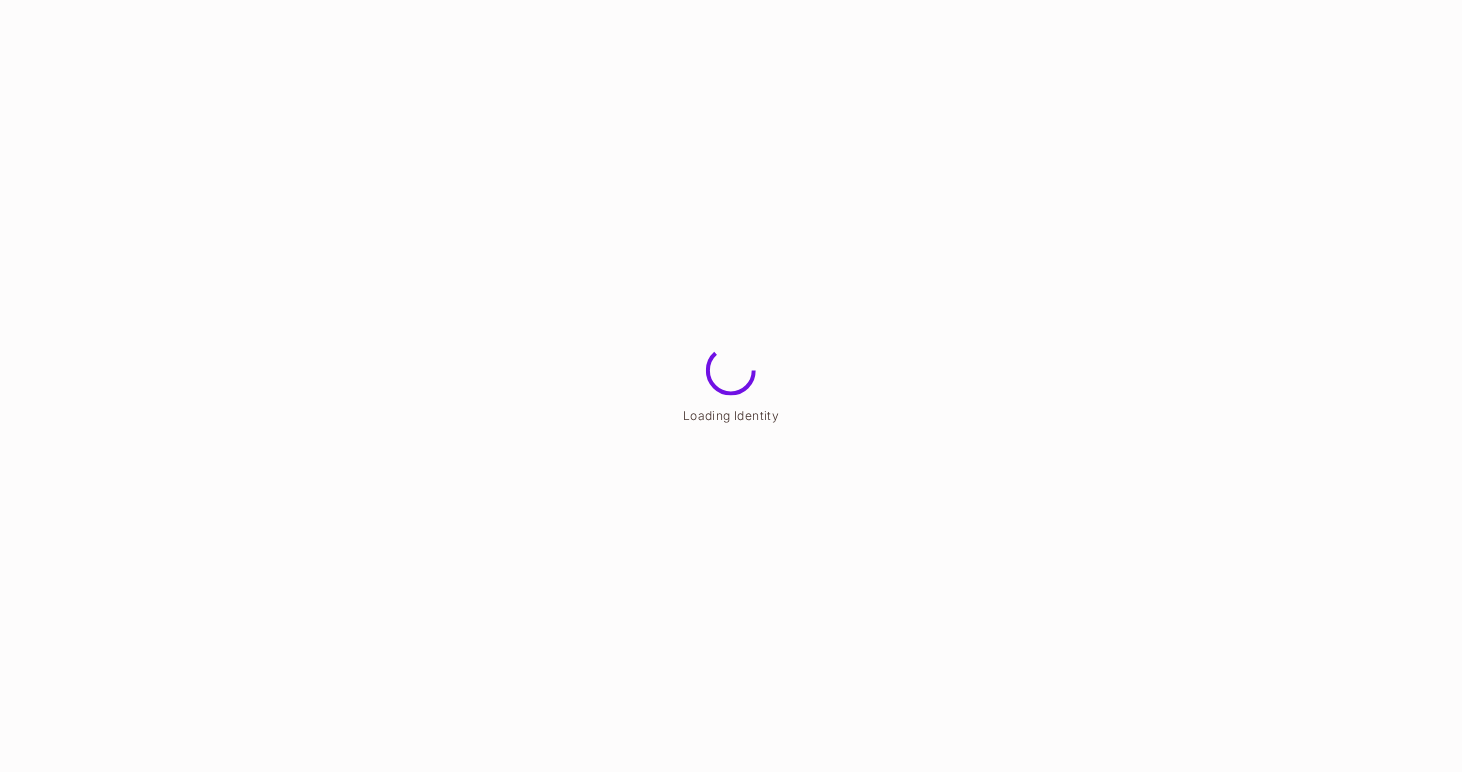 scroll, scrollTop: 0, scrollLeft: 0, axis: both 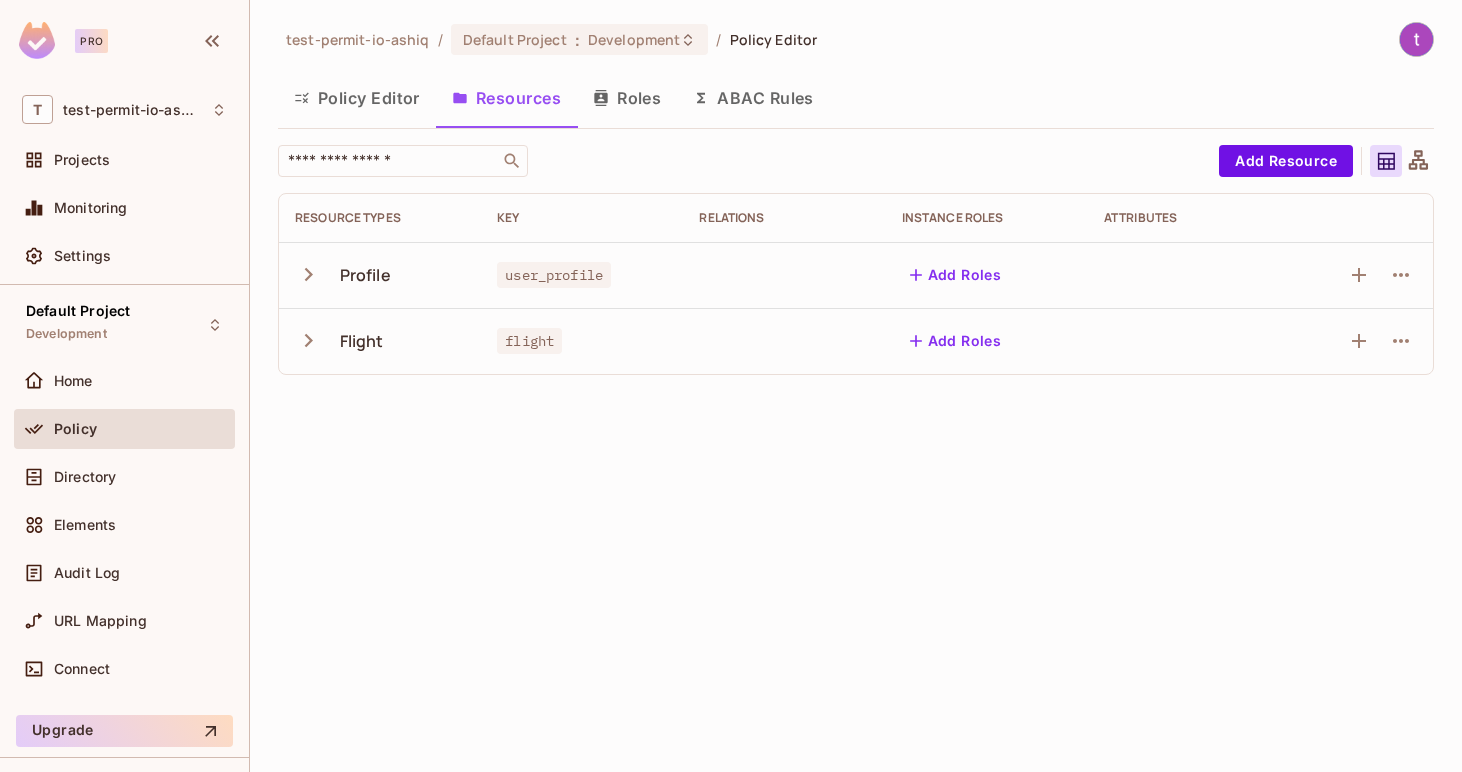 click on "user_profile" at bounding box center (582, 275) 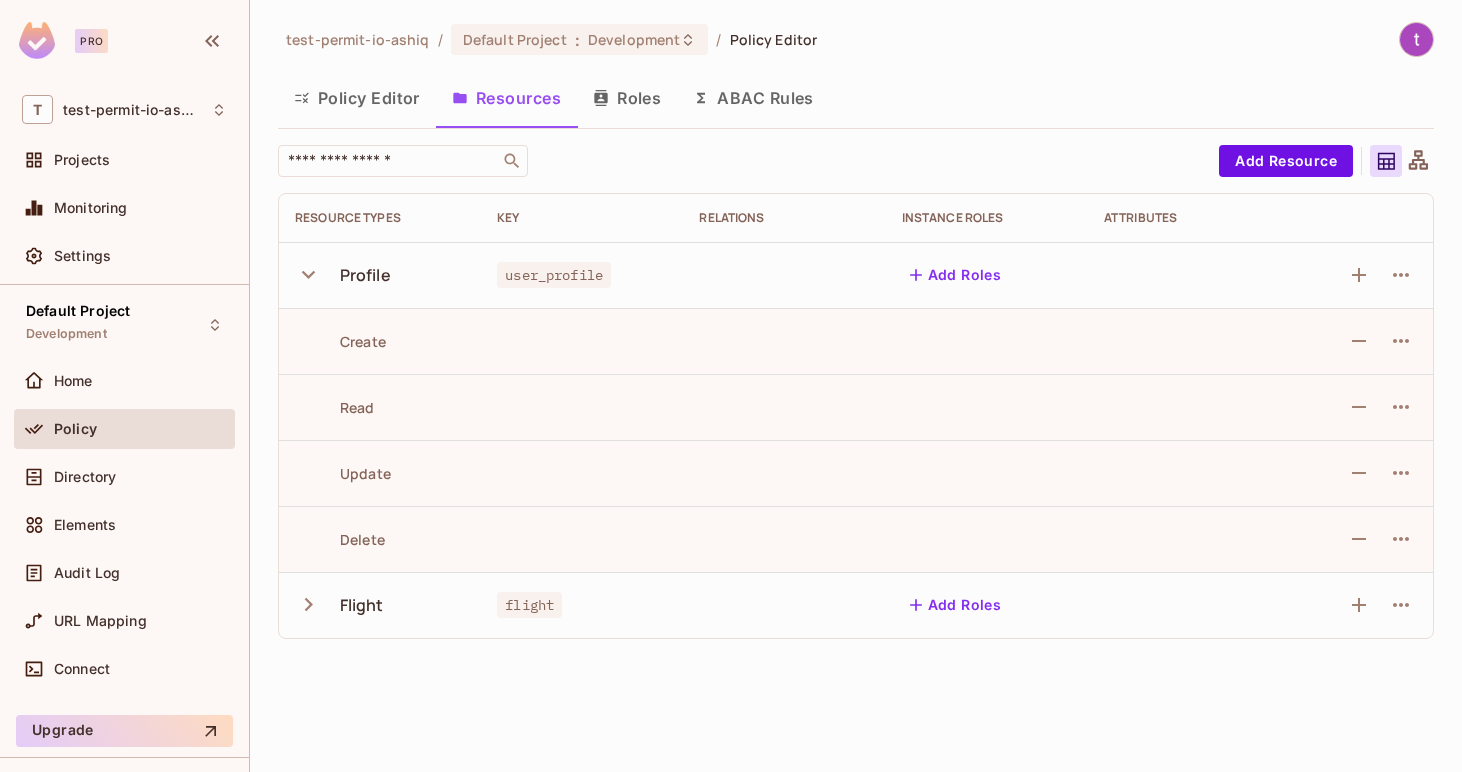 click at bounding box center [1361, 275] 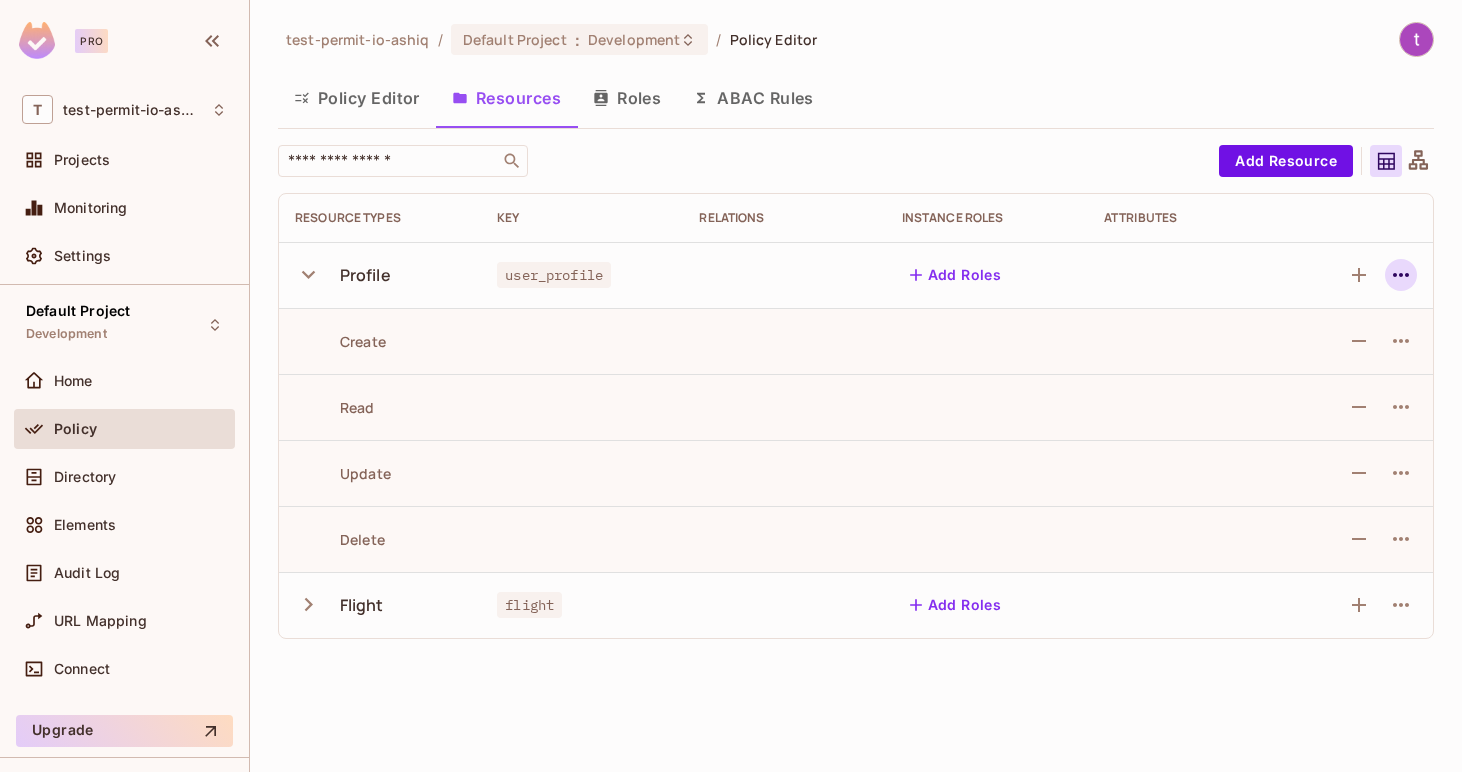 click 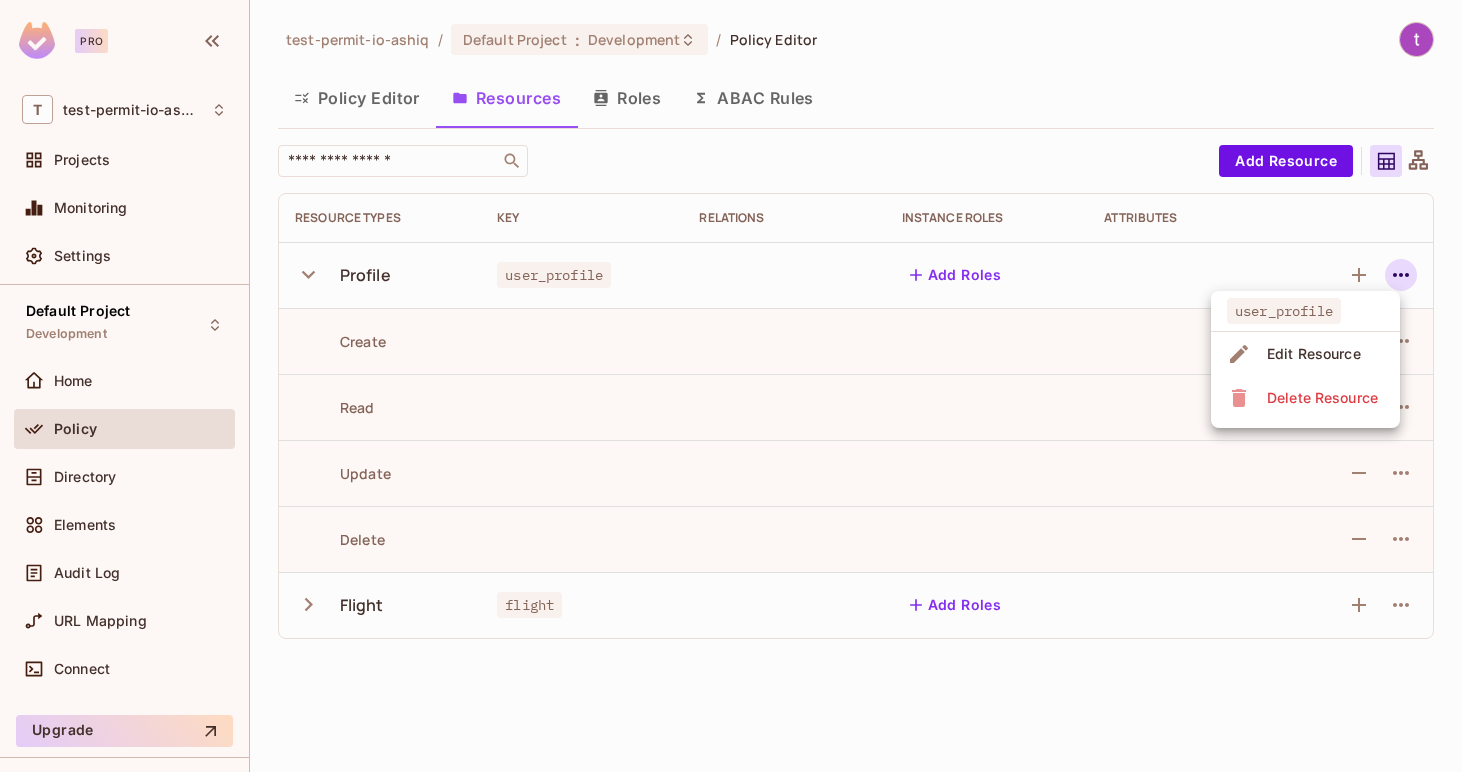 click at bounding box center (731, 386) 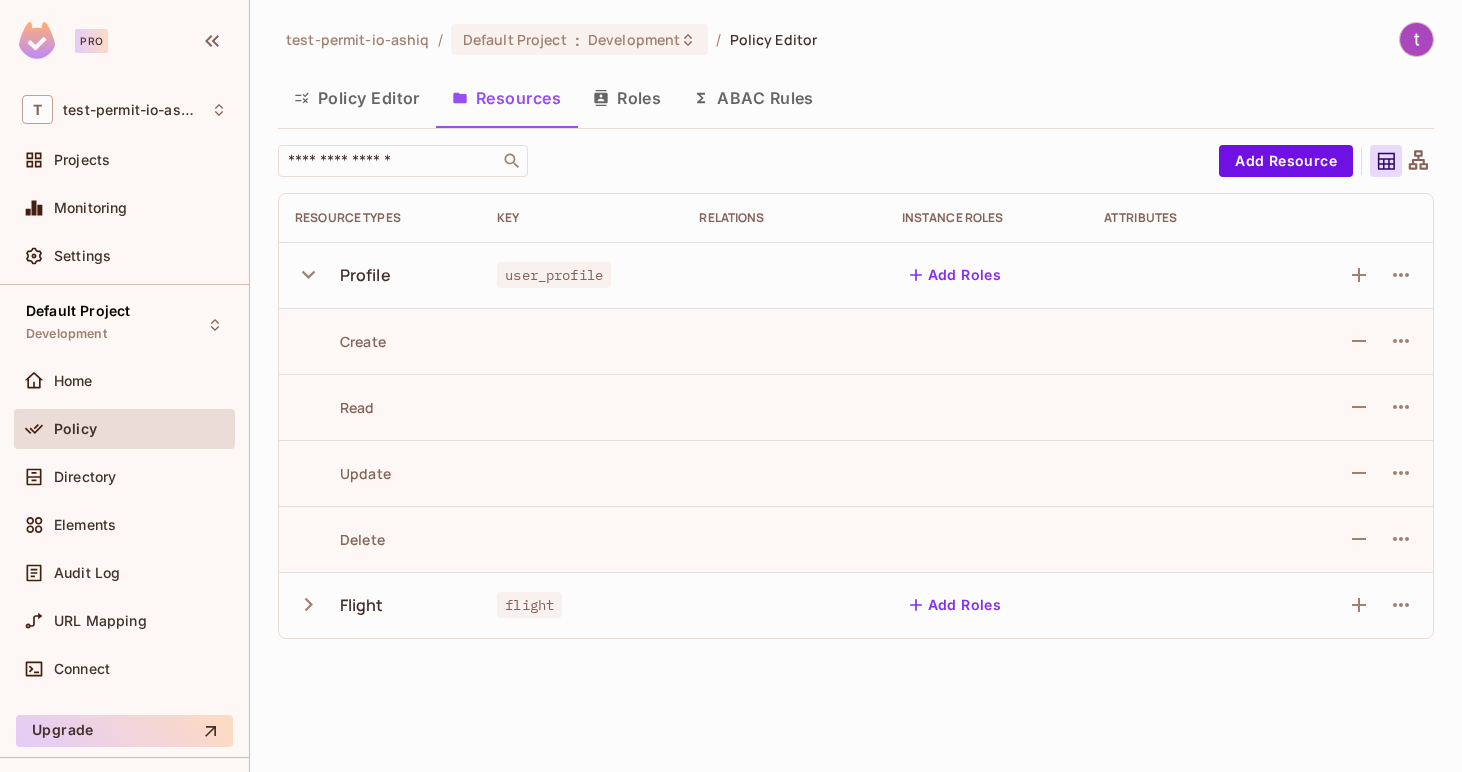 click on "Policy Editor" at bounding box center (357, 98) 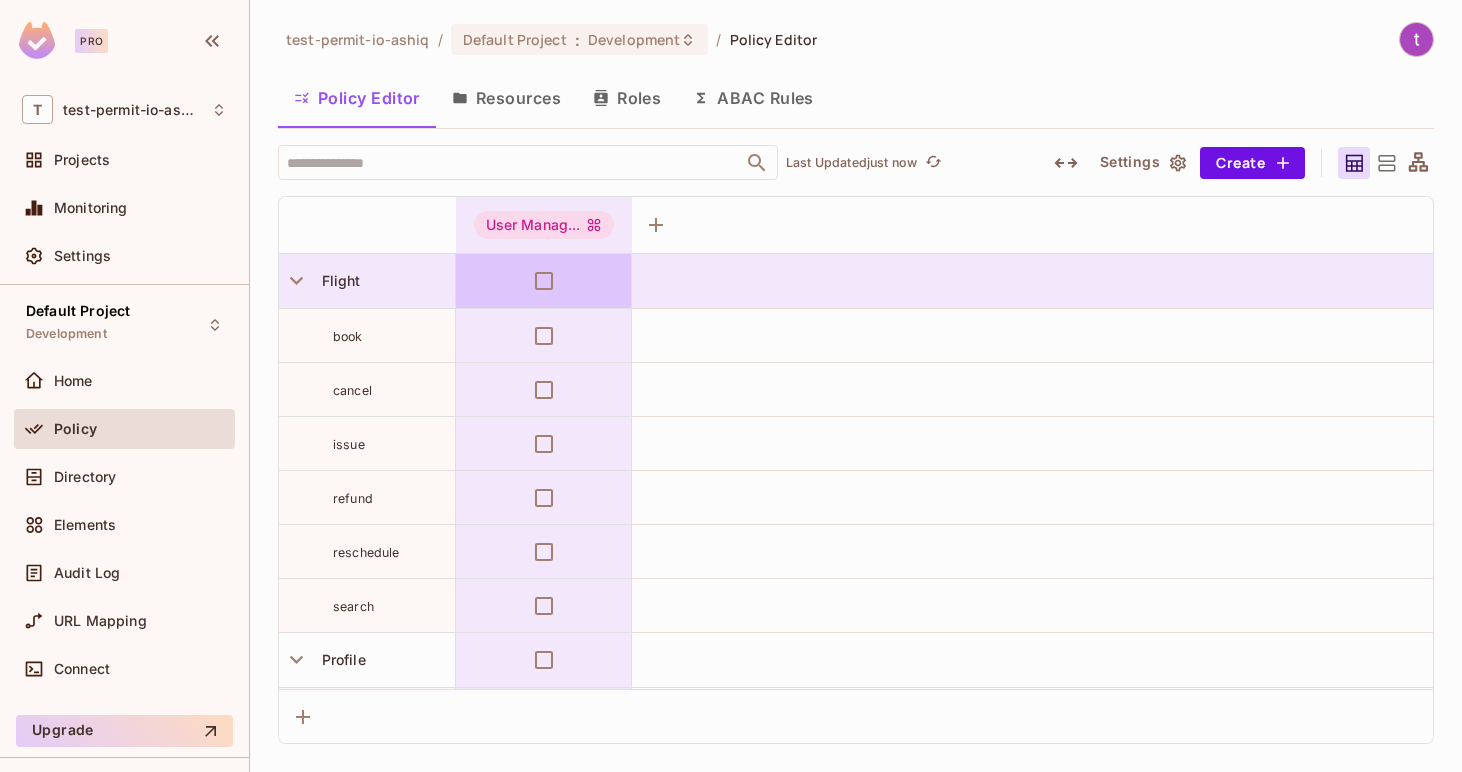 click on "User Manag..." at bounding box center [544, 225] 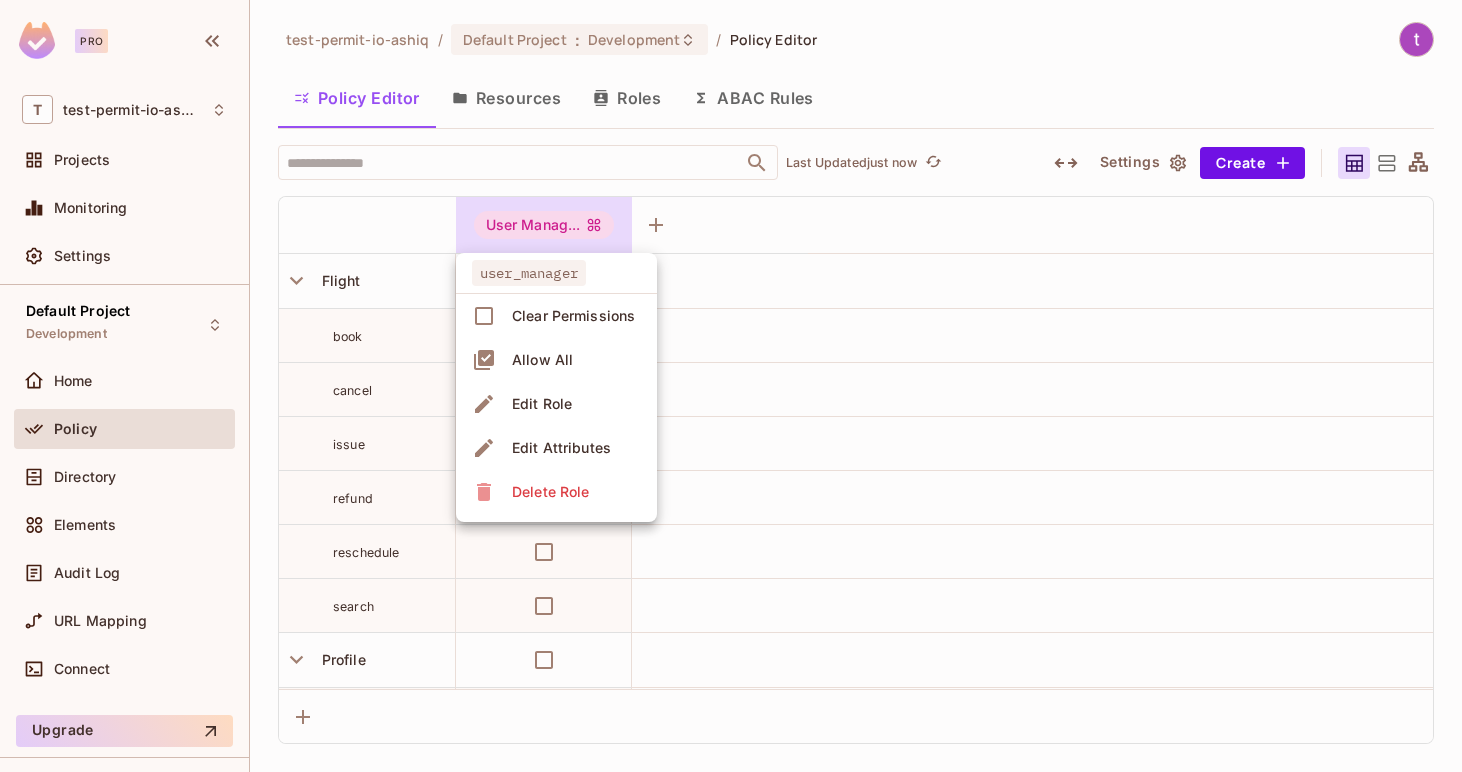click on "Edit Role" at bounding box center [542, 404] 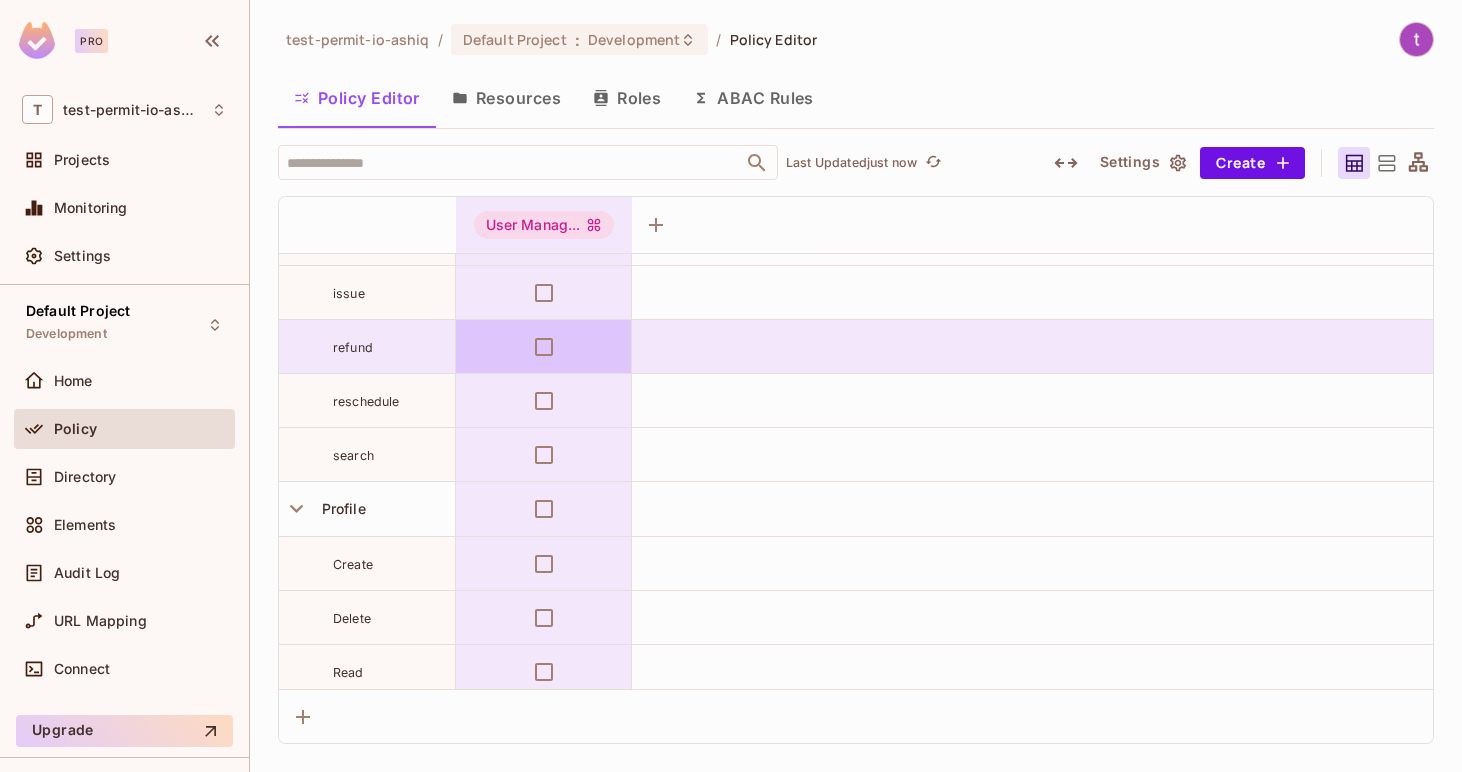 scroll, scrollTop: 215, scrollLeft: 0, axis: vertical 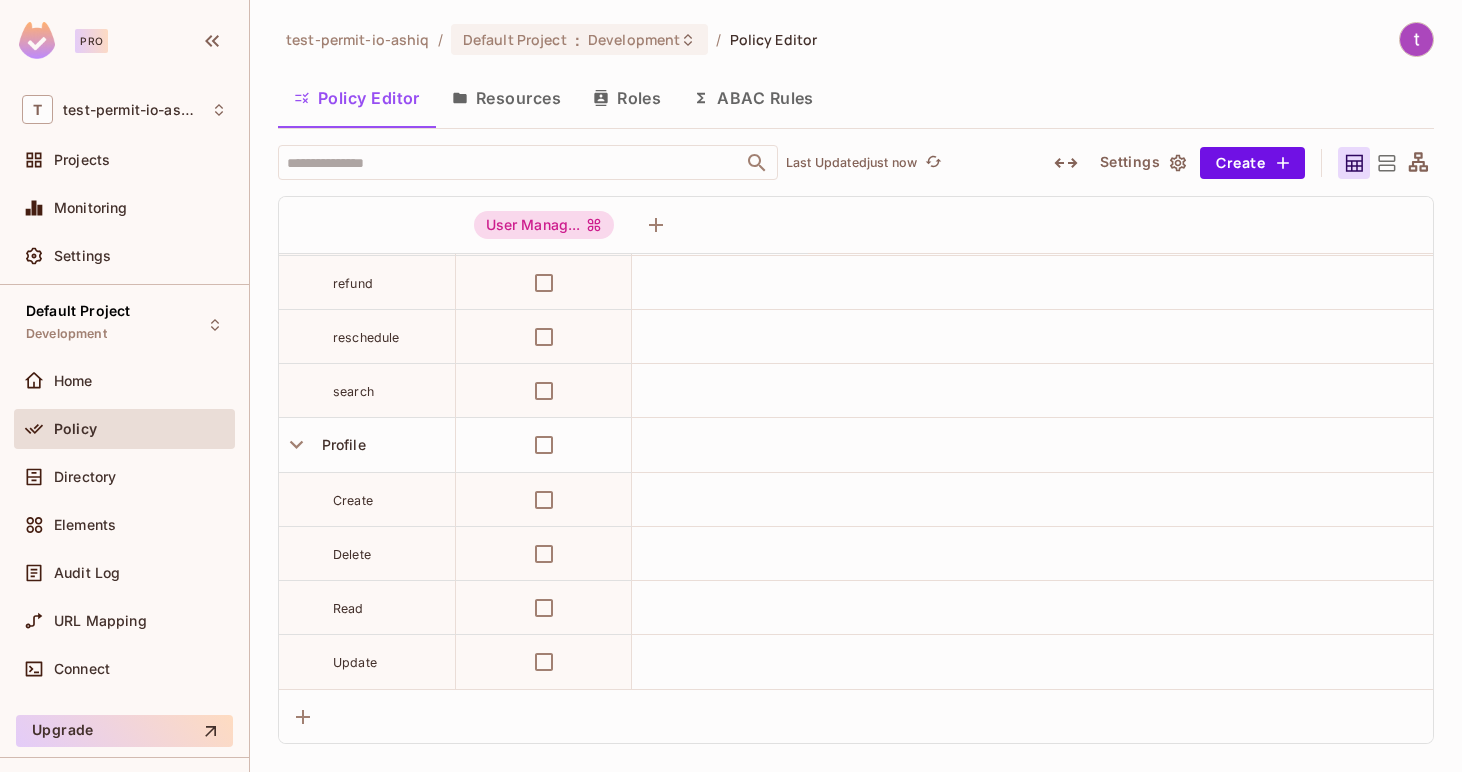 click on "Resources" at bounding box center [506, 98] 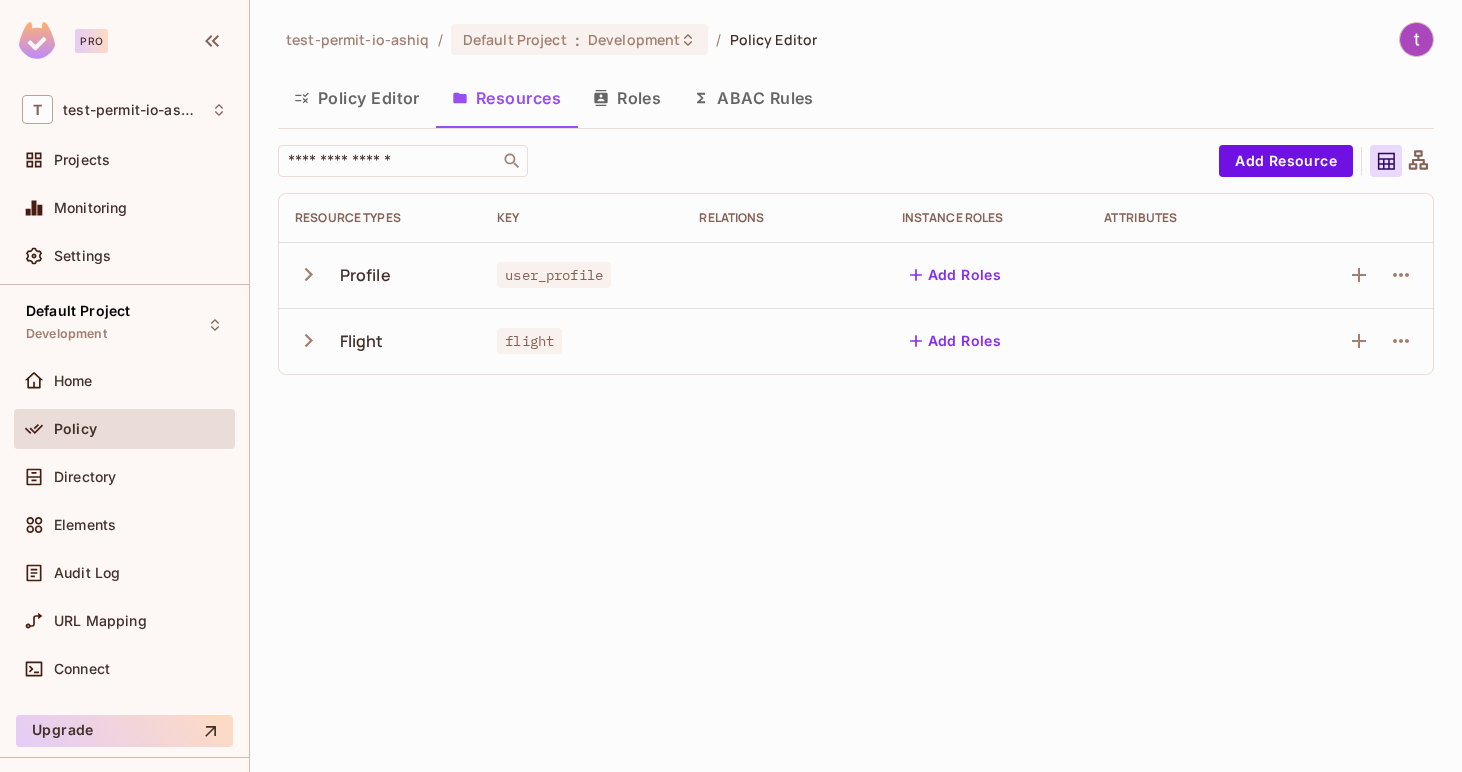 click 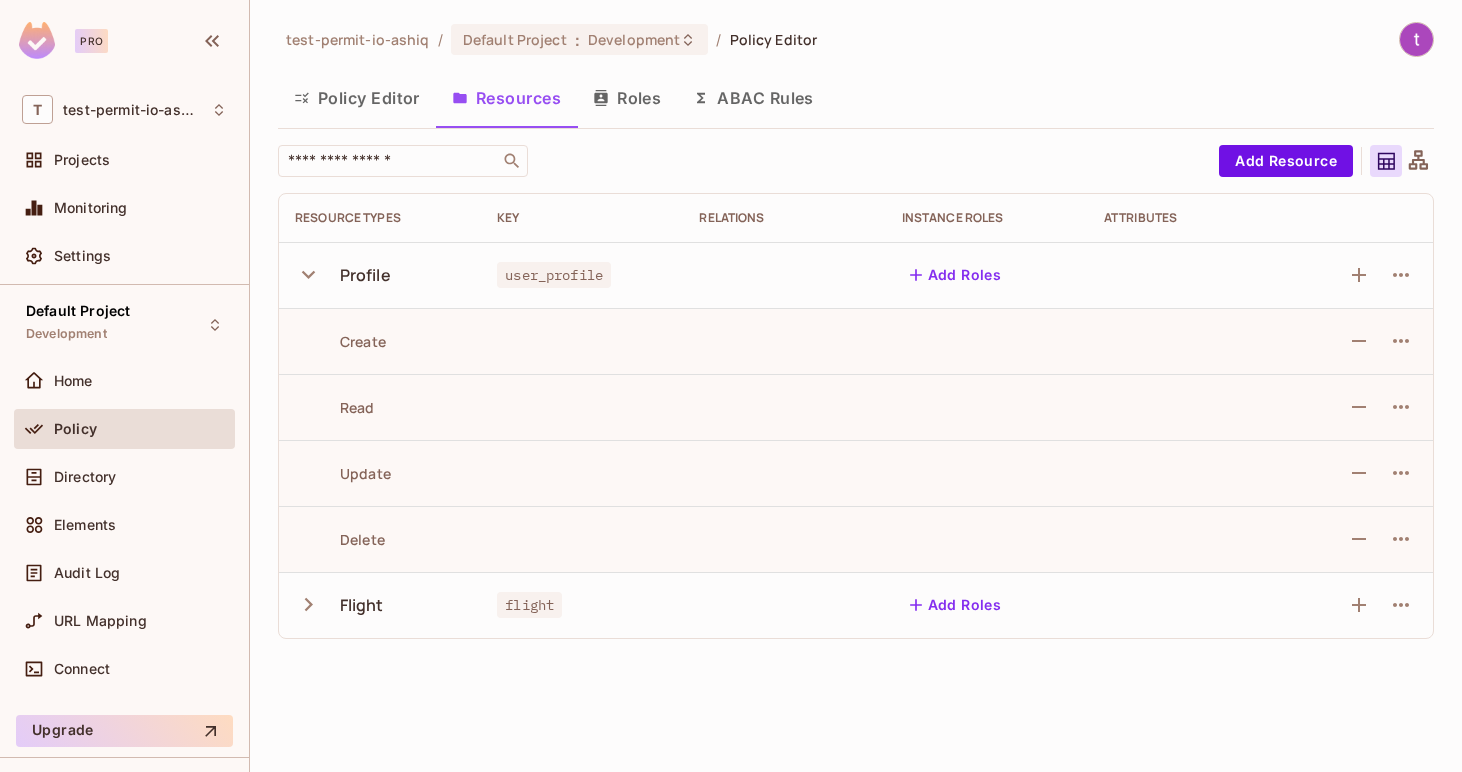 click on "Profile" at bounding box center [365, 275] 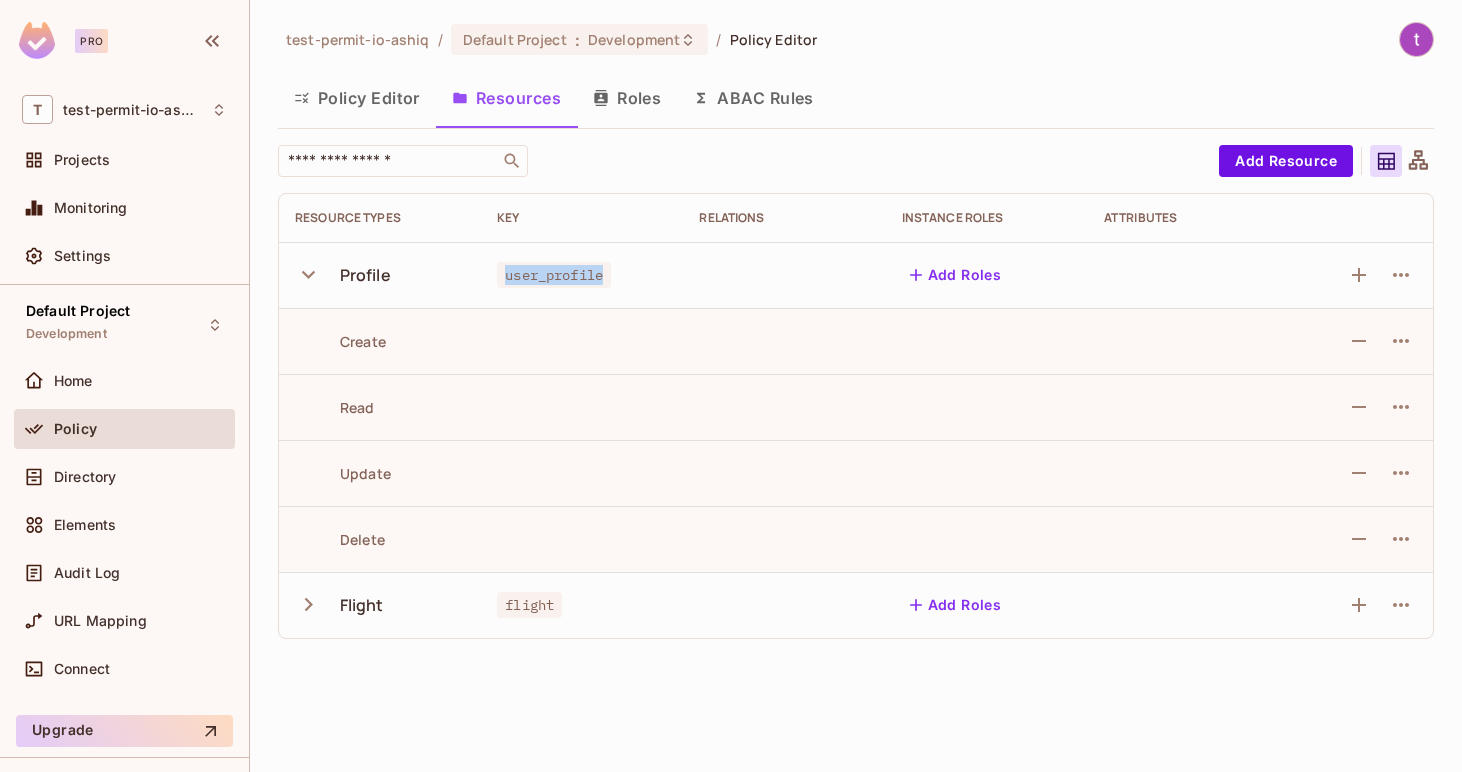 drag, startPoint x: 607, startPoint y: 275, endPoint x: 466, endPoint y: 276, distance: 141.00354 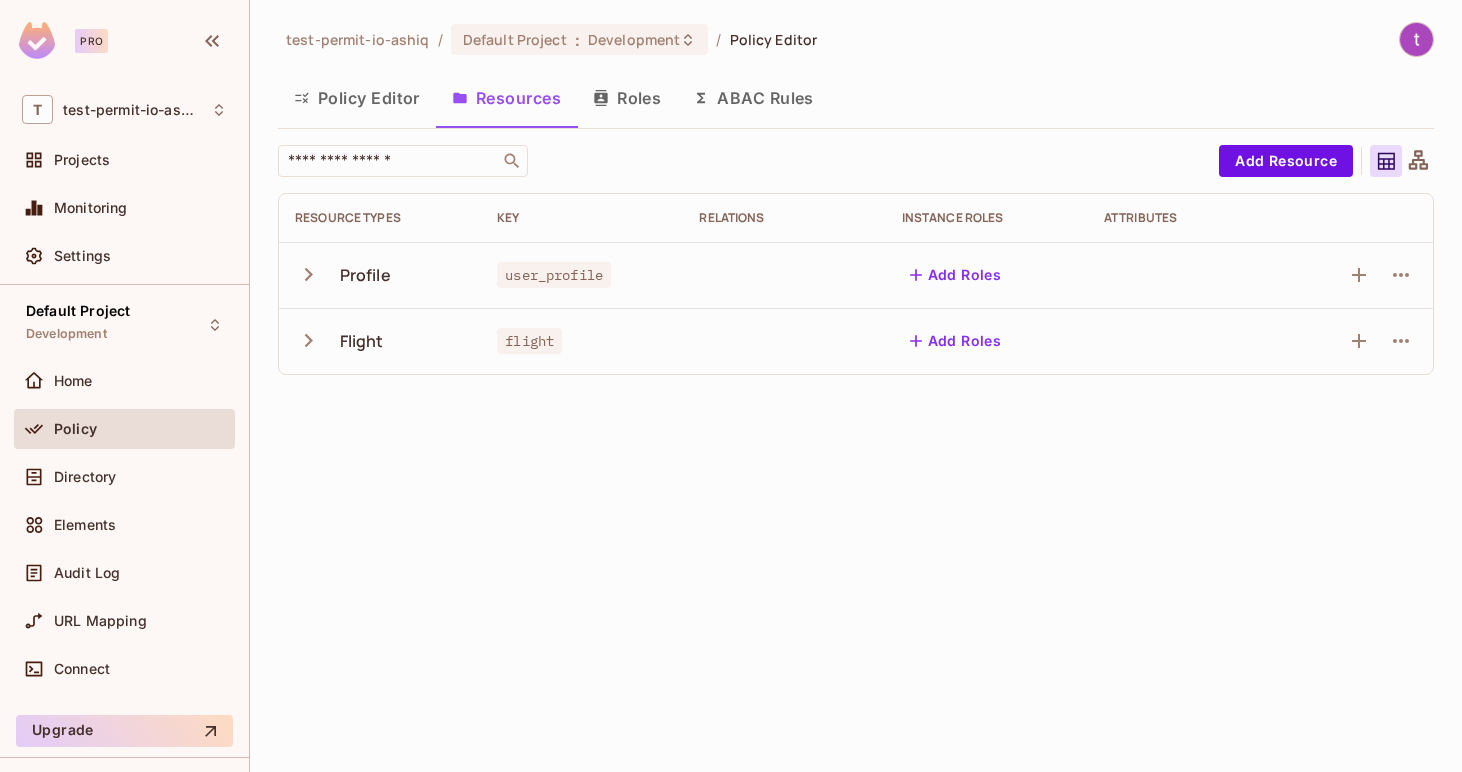 scroll, scrollTop: 0, scrollLeft: 0, axis: both 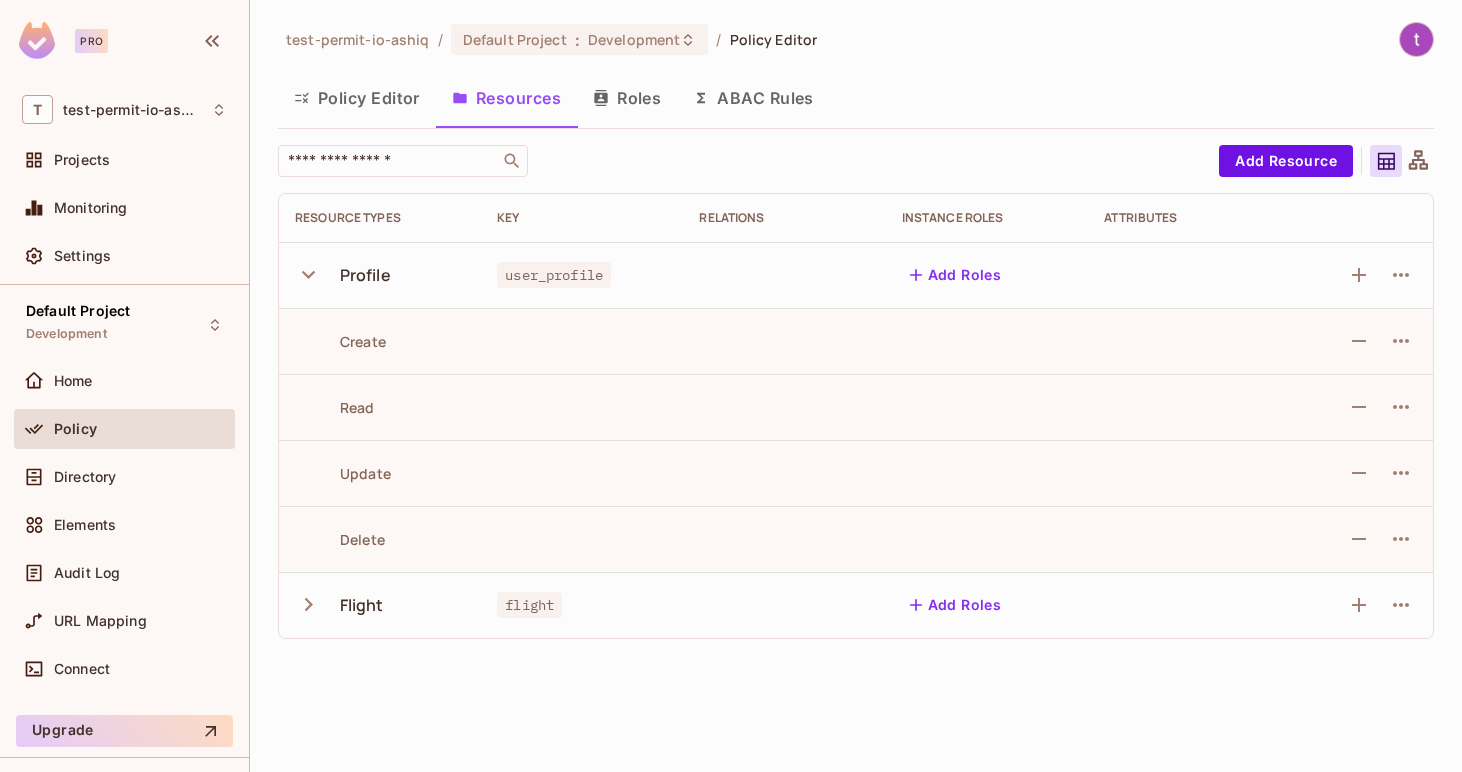 click 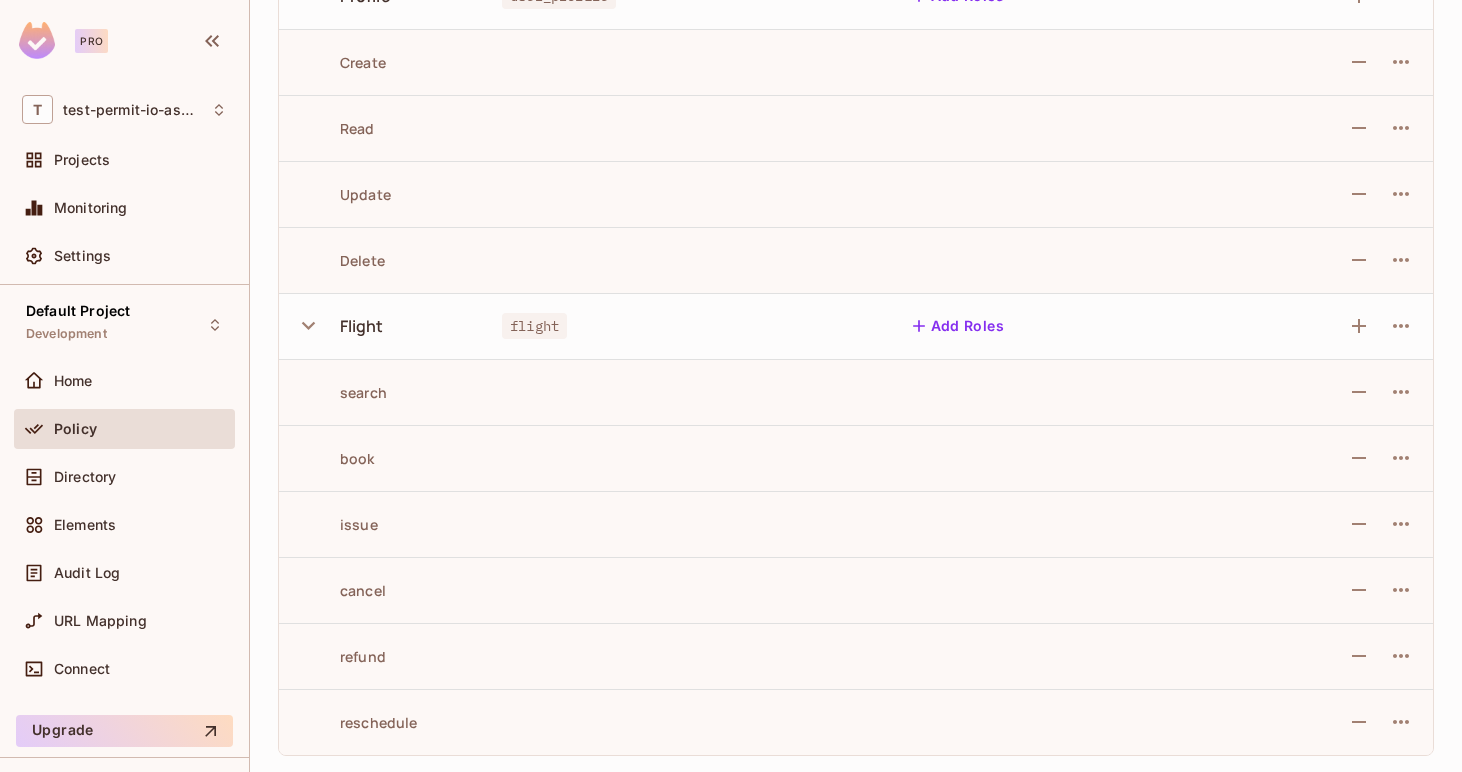 scroll, scrollTop: 0, scrollLeft: 0, axis: both 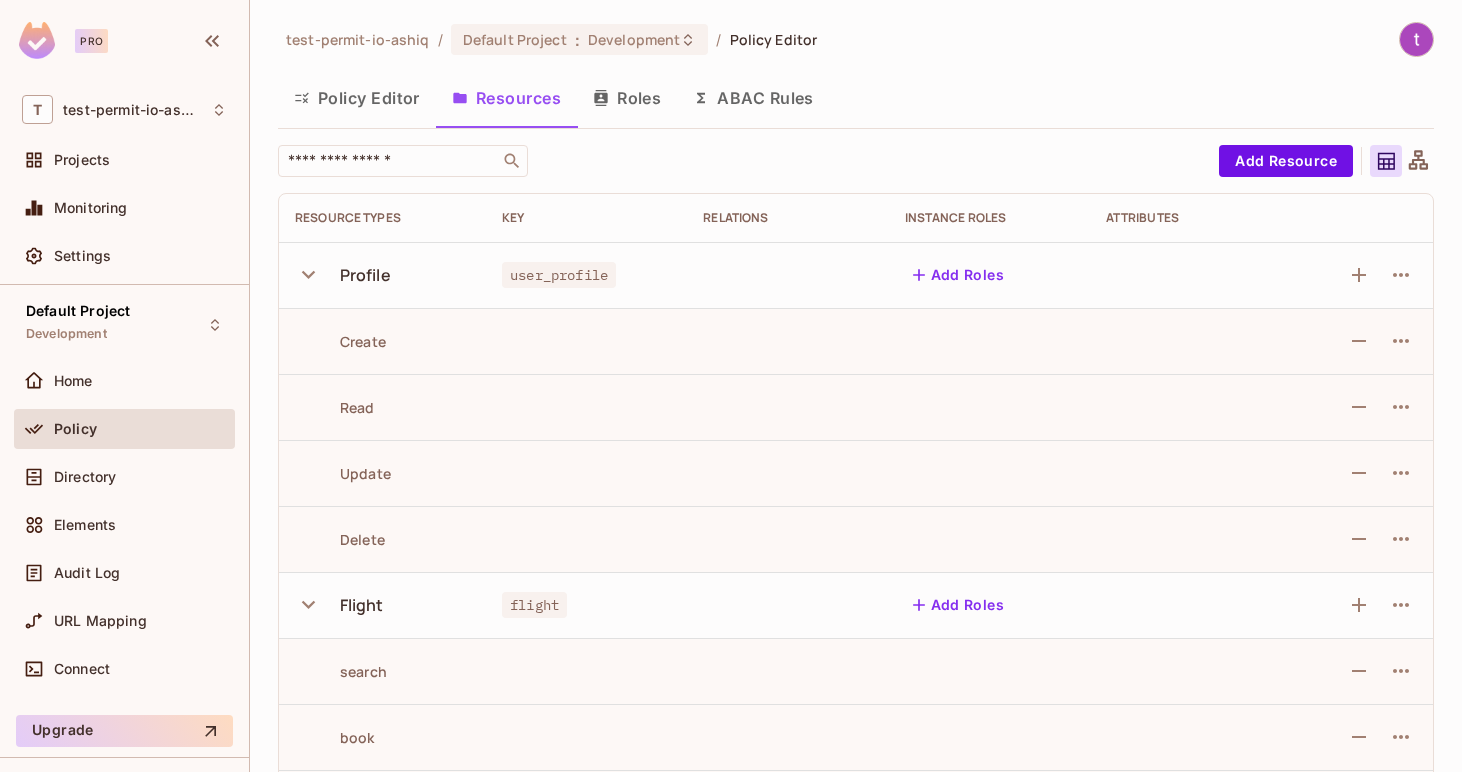 click on "Policy Editor" at bounding box center (357, 98) 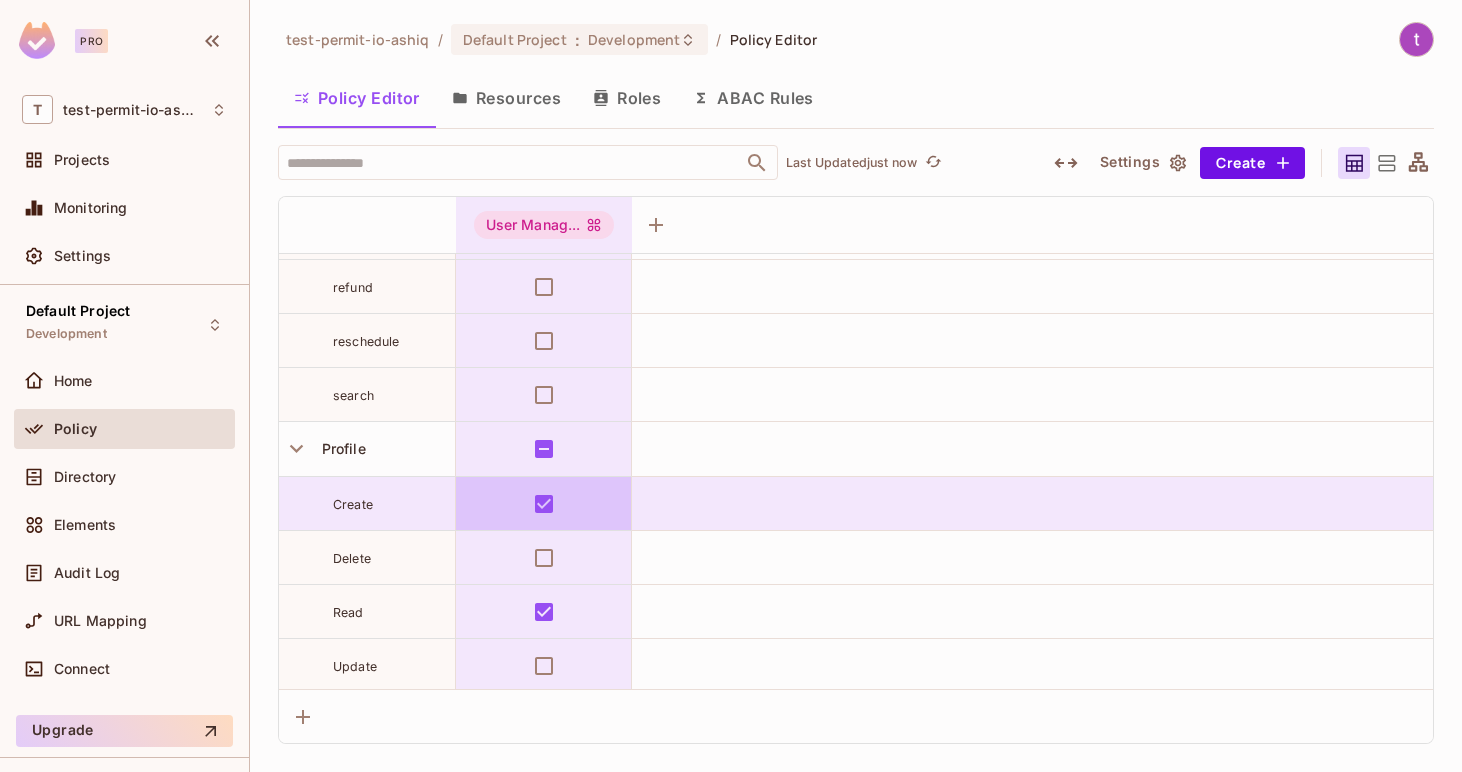 scroll, scrollTop: 215, scrollLeft: 0, axis: vertical 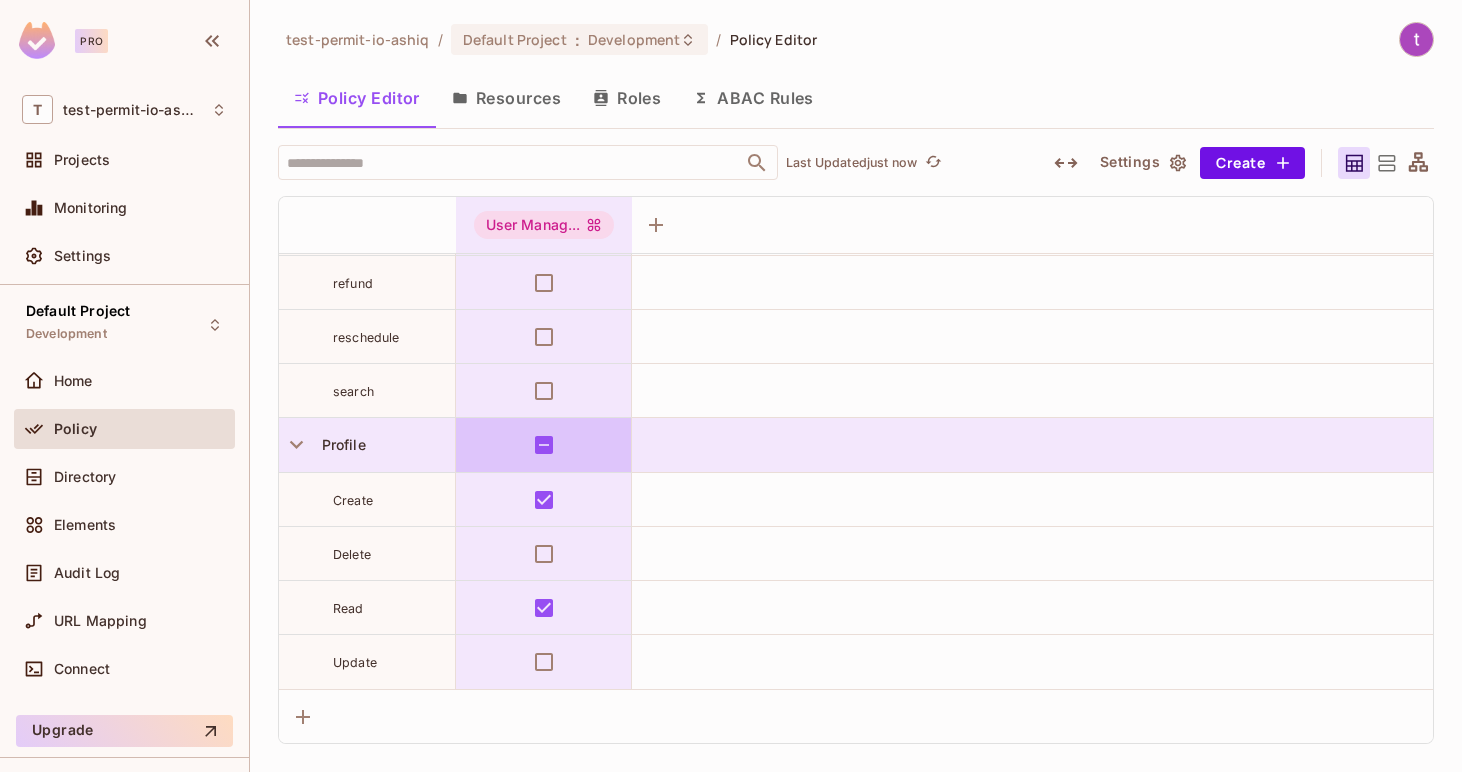click at bounding box center (1032, 391) 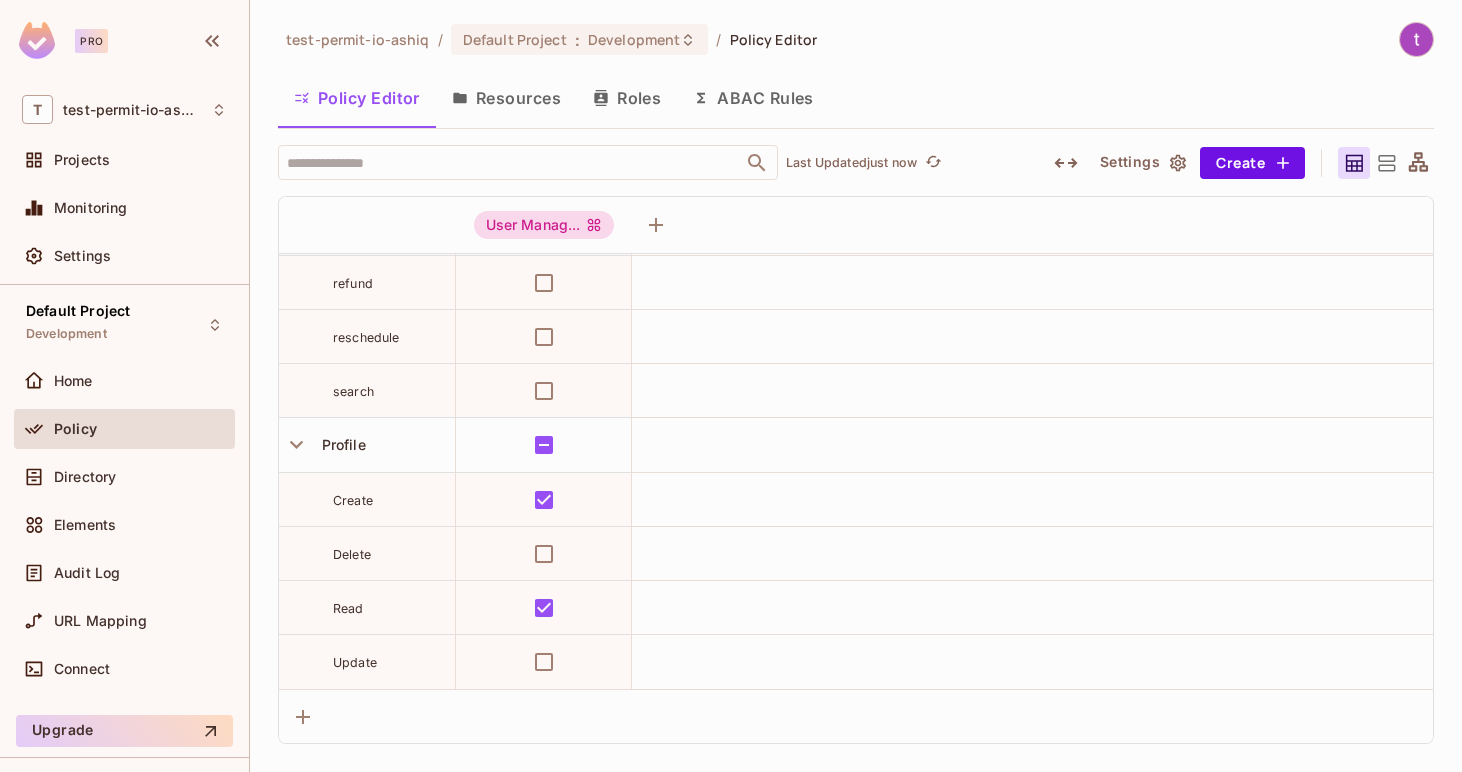 scroll, scrollTop: 0, scrollLeft: 0, axis: both 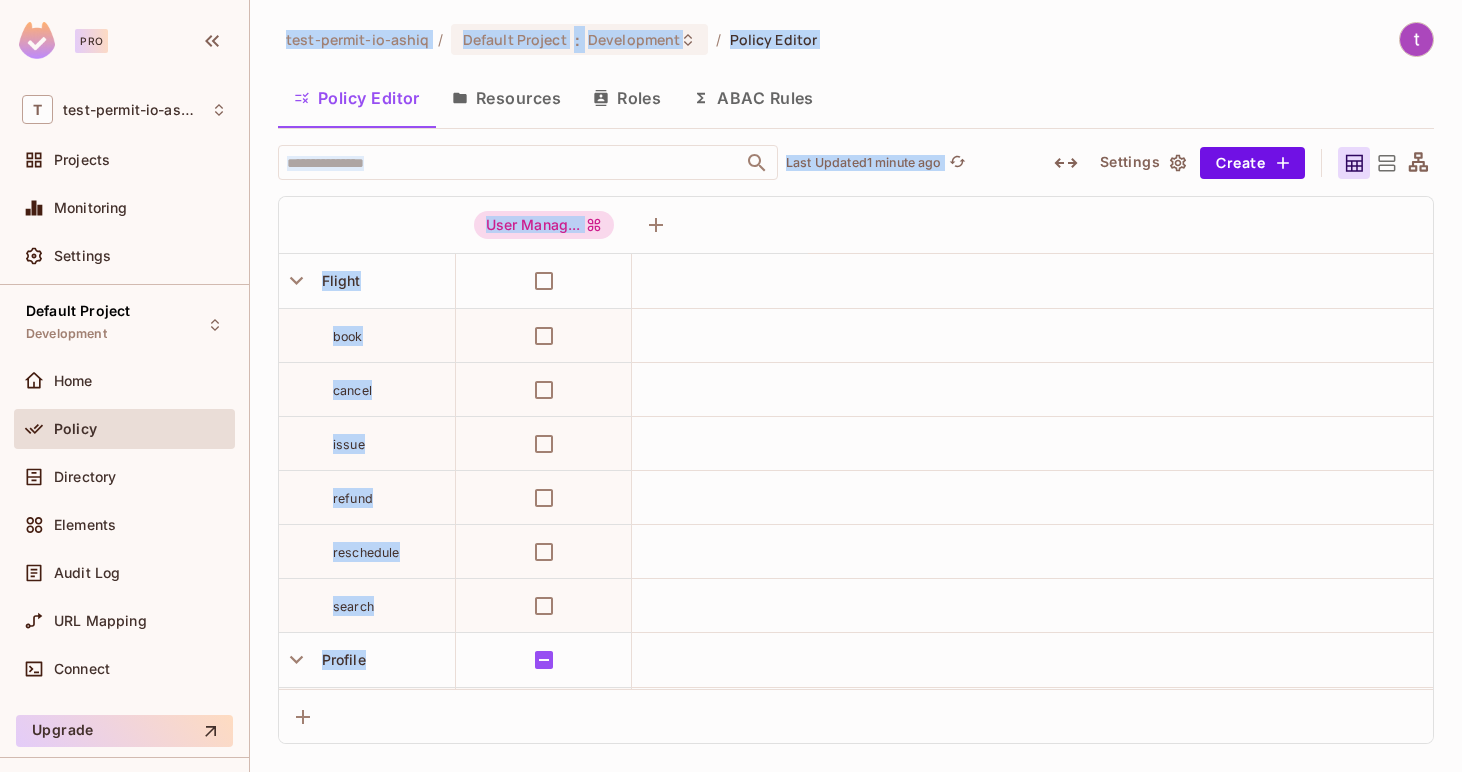 drag, startPoint x: 277, startPoint y: 36, endPoint x: 1041, endPoint y: 641, distance: 974.5363 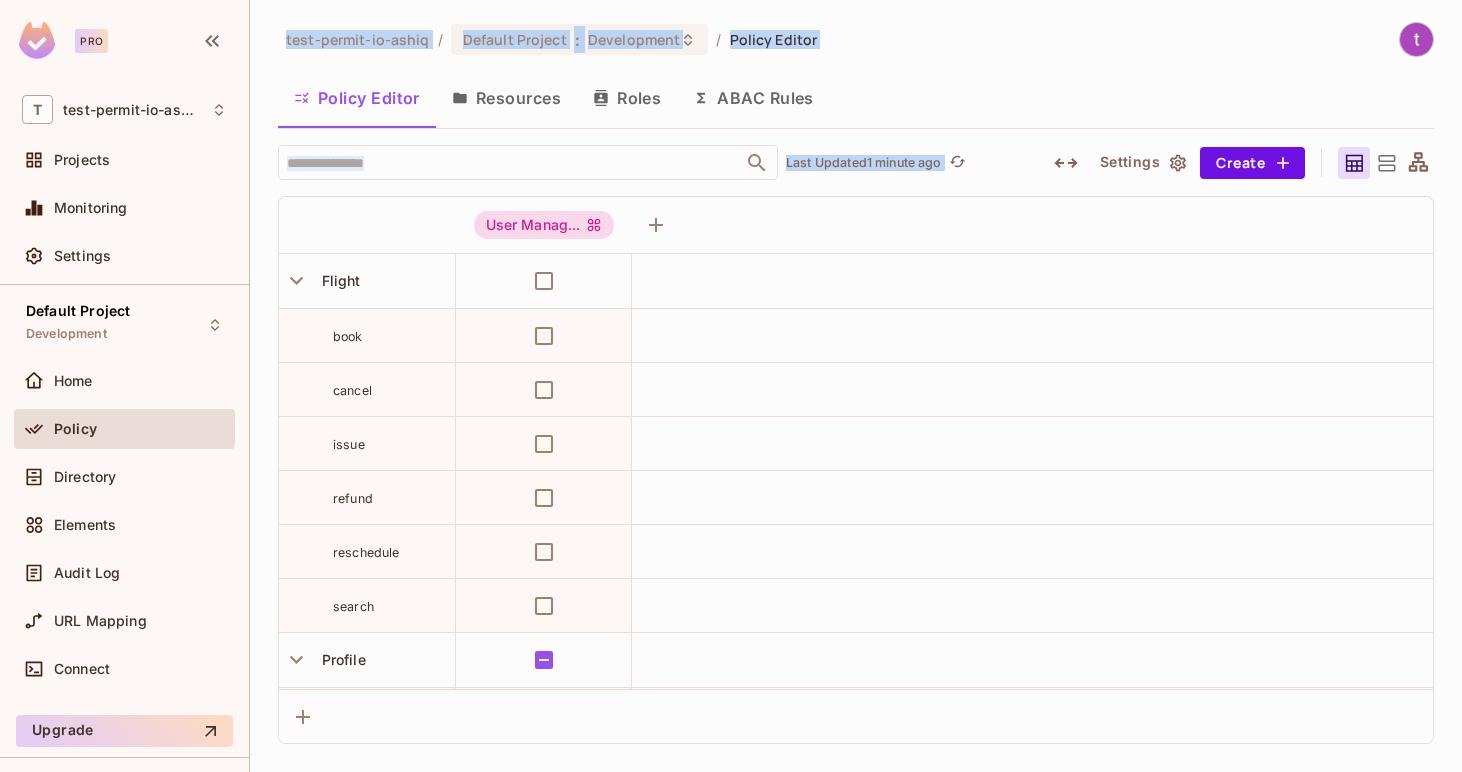 drag, startPoint x: 604, startPoint y: 742, endPoint x: 369, endPoint y: 10, distance: 768.7971 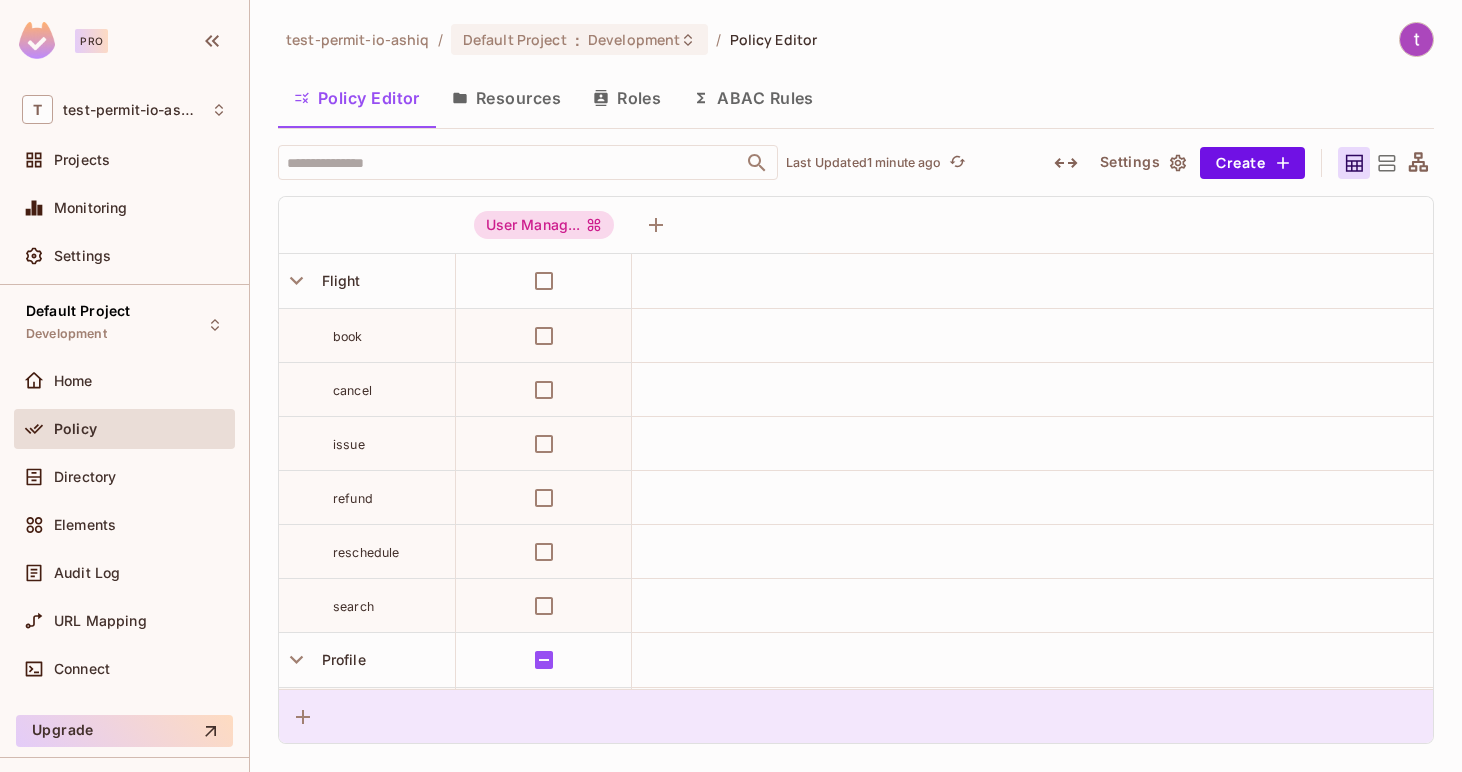 click at bounding box center (856, 716) 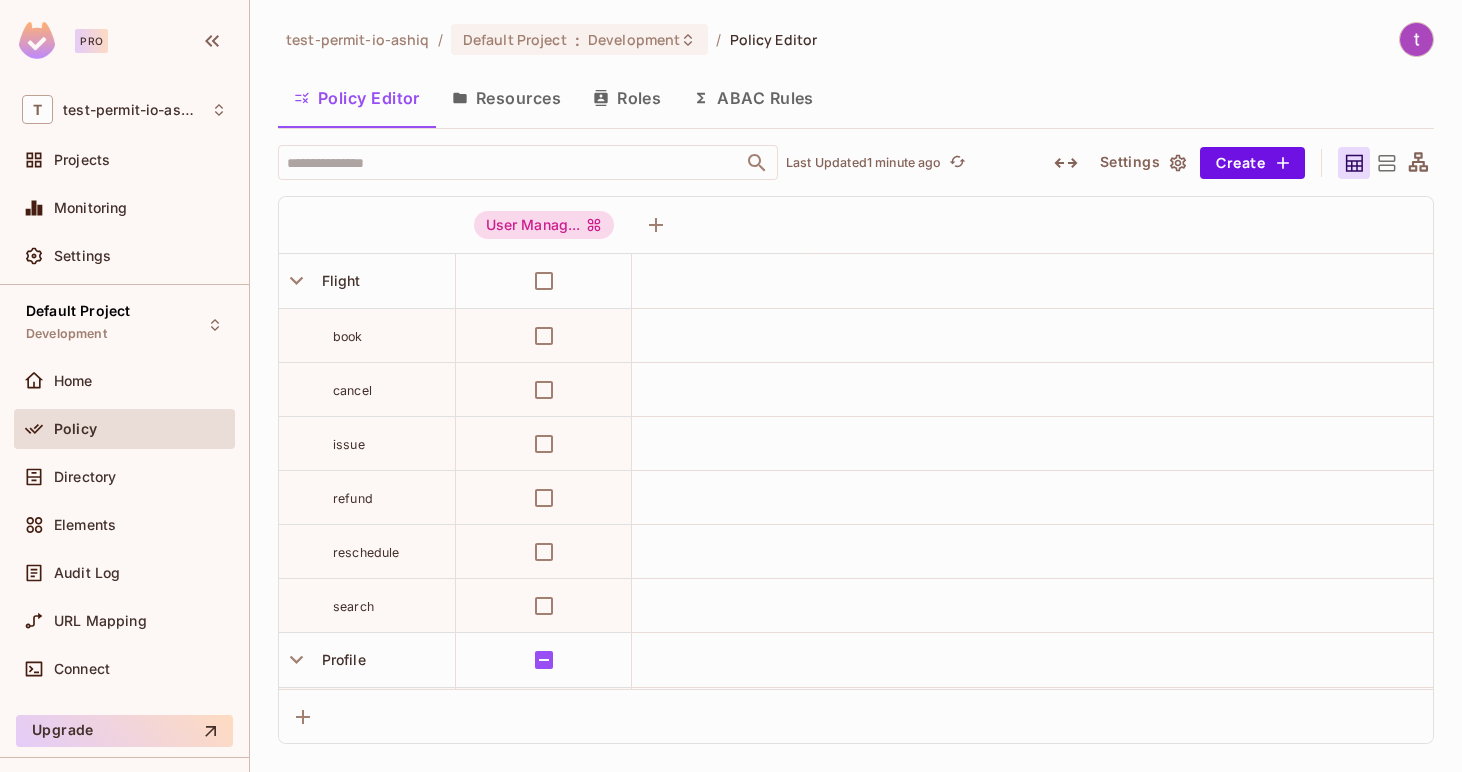 click on "test-permit-io-ashiq / Default Project : Development / Policy Editor Policy Editor Resources Roles ABAC Rules ​ Last Updated  1 minute ago Settings Create User Manag... Flight   book   cancel   issue   refund   reschedule   search   Profile   Create   Delete   Read   Update" at bounding box center (856, 386) 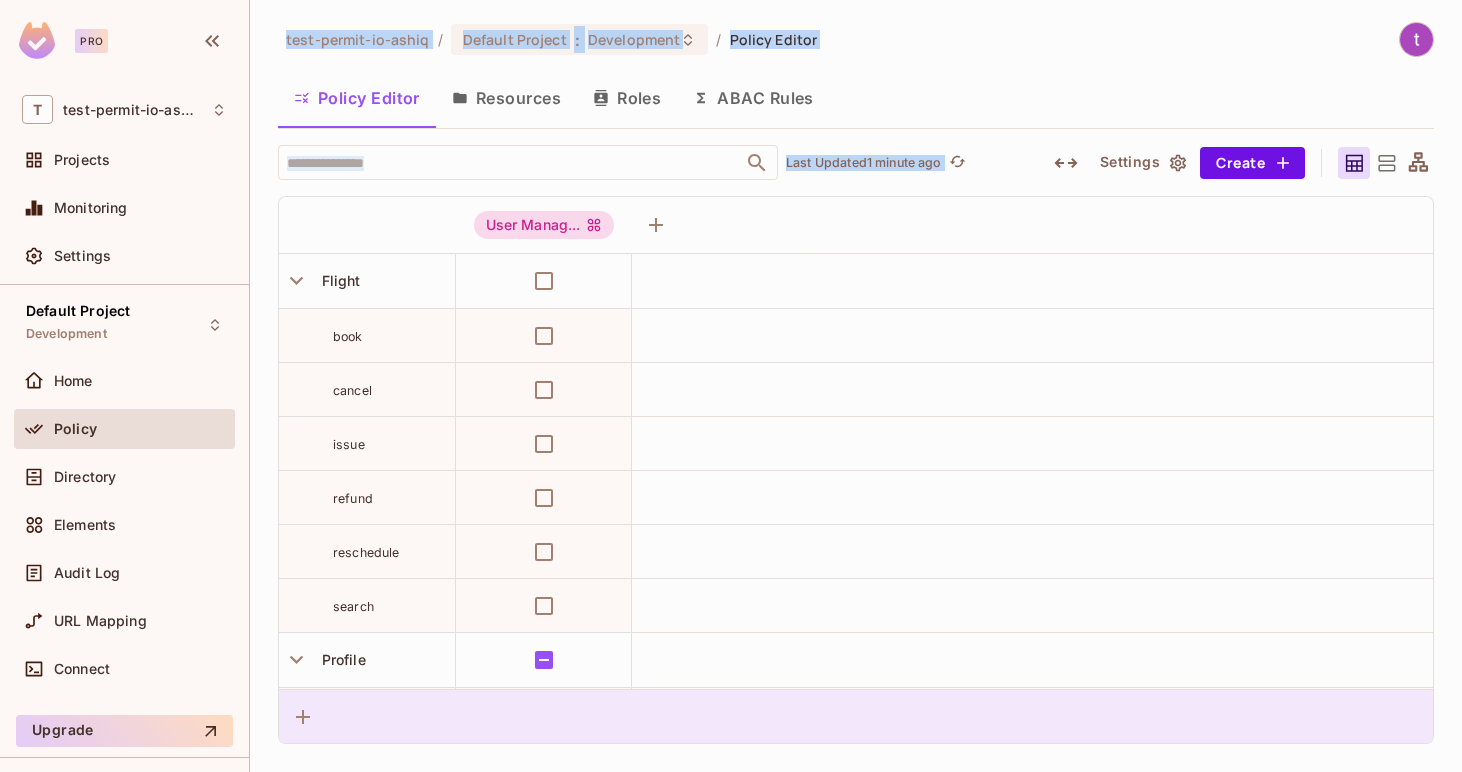 drag, startPoint x: 275, startPoint y: 39, endPoint x: 650, endPoint y: 742, distance: 796.7647 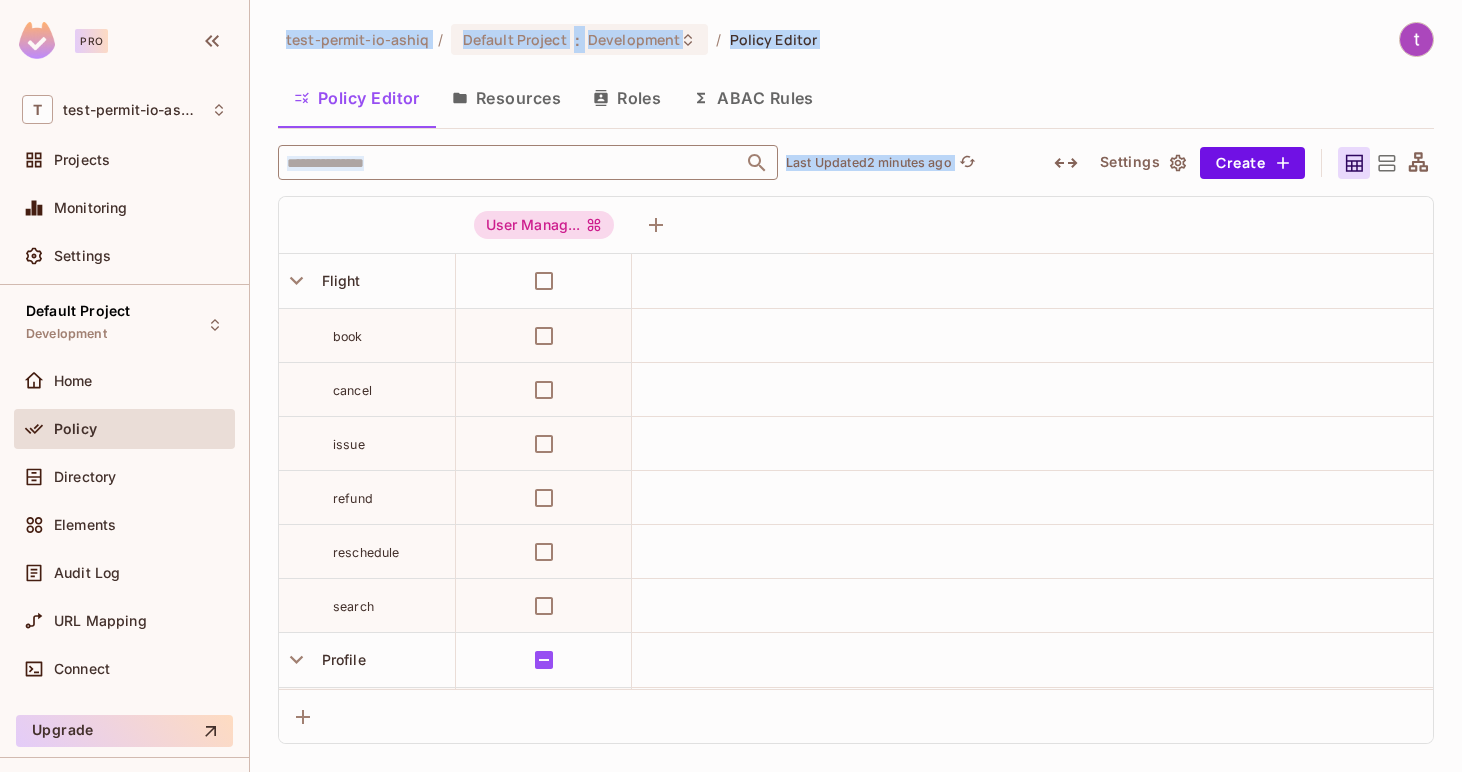 click at bounding box center (510, 162) 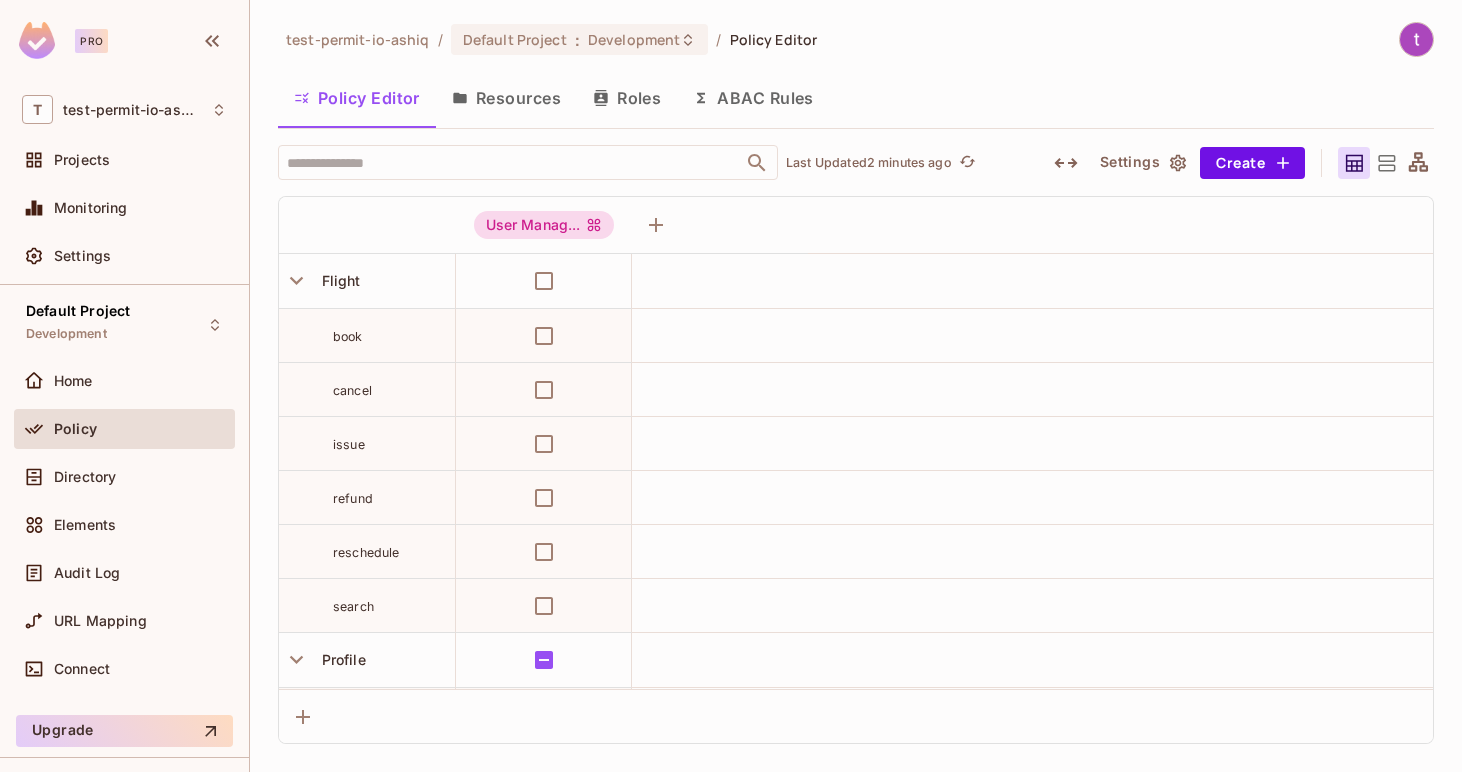 click at bounding box center [1032, 281] 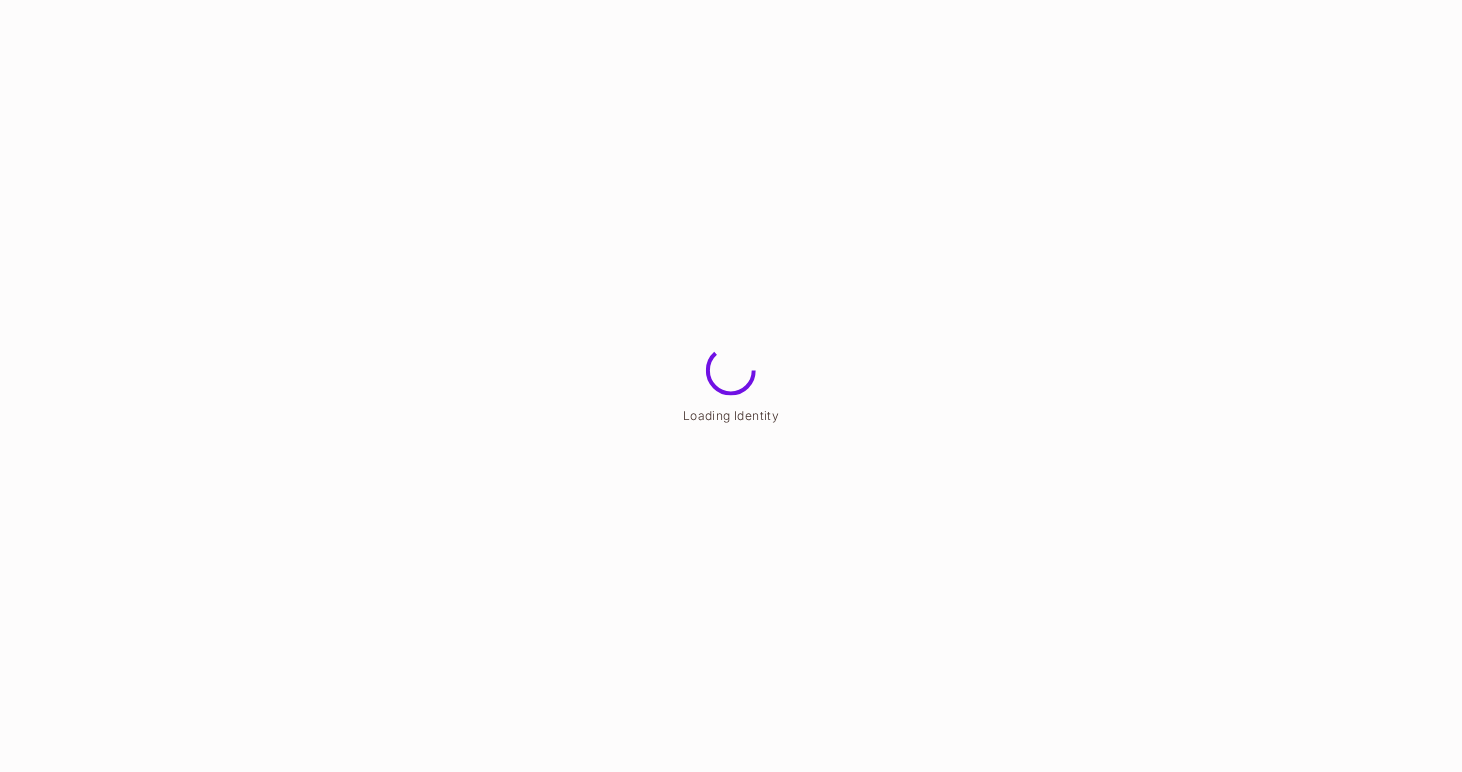 scroll, scrollTop: 0, scrollLeft: 0, axis: both 